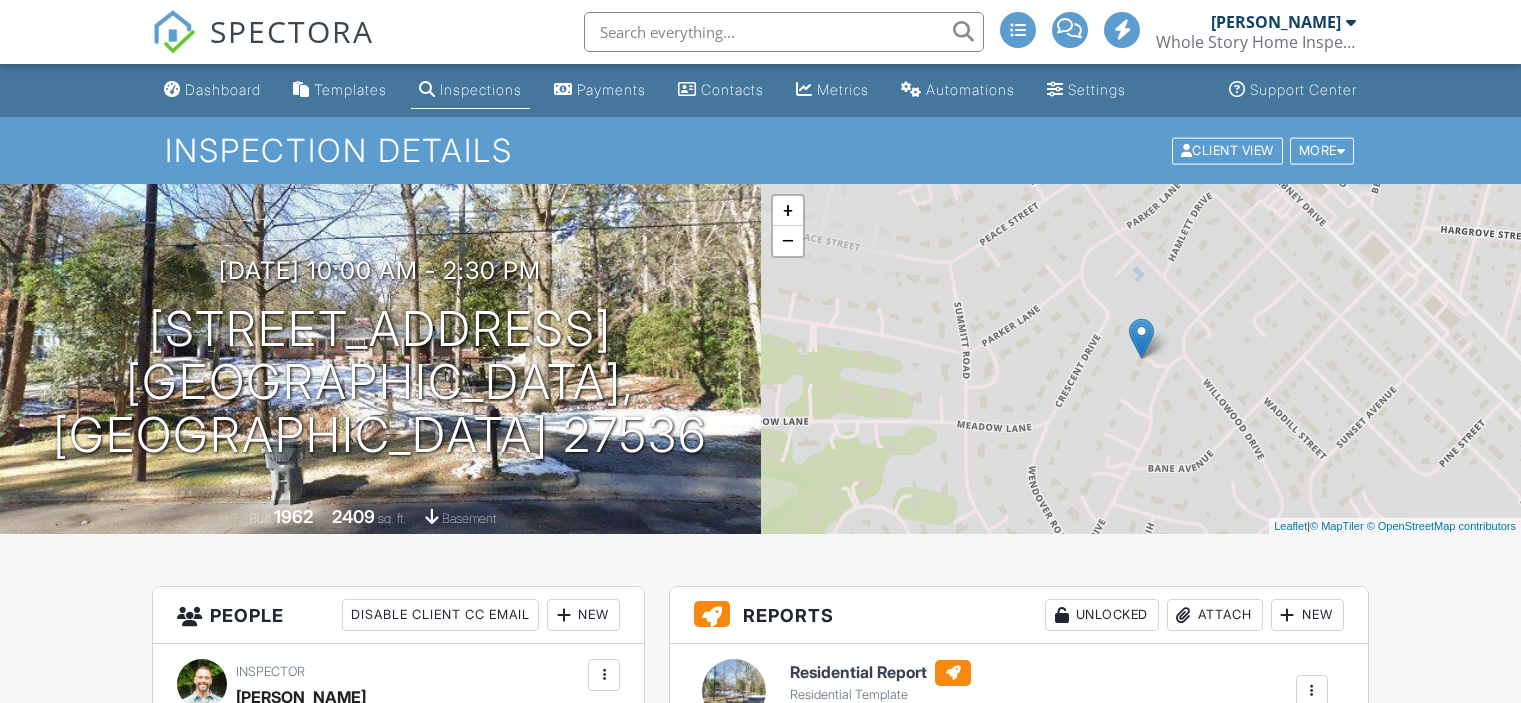 scroll, scrollTop: 0, scrollLeft: 0, axis: both 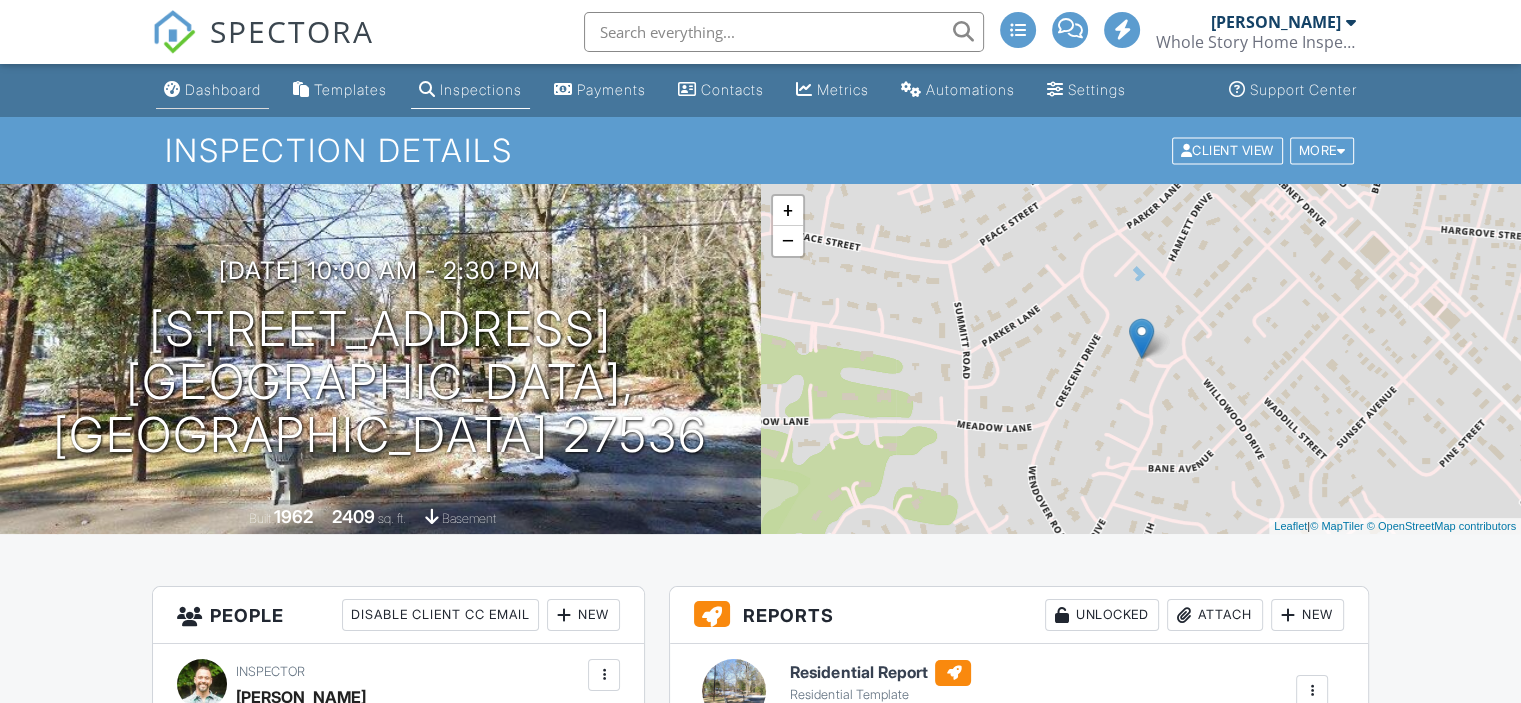 click on "Dashboard" at bounding box center [223, 89] 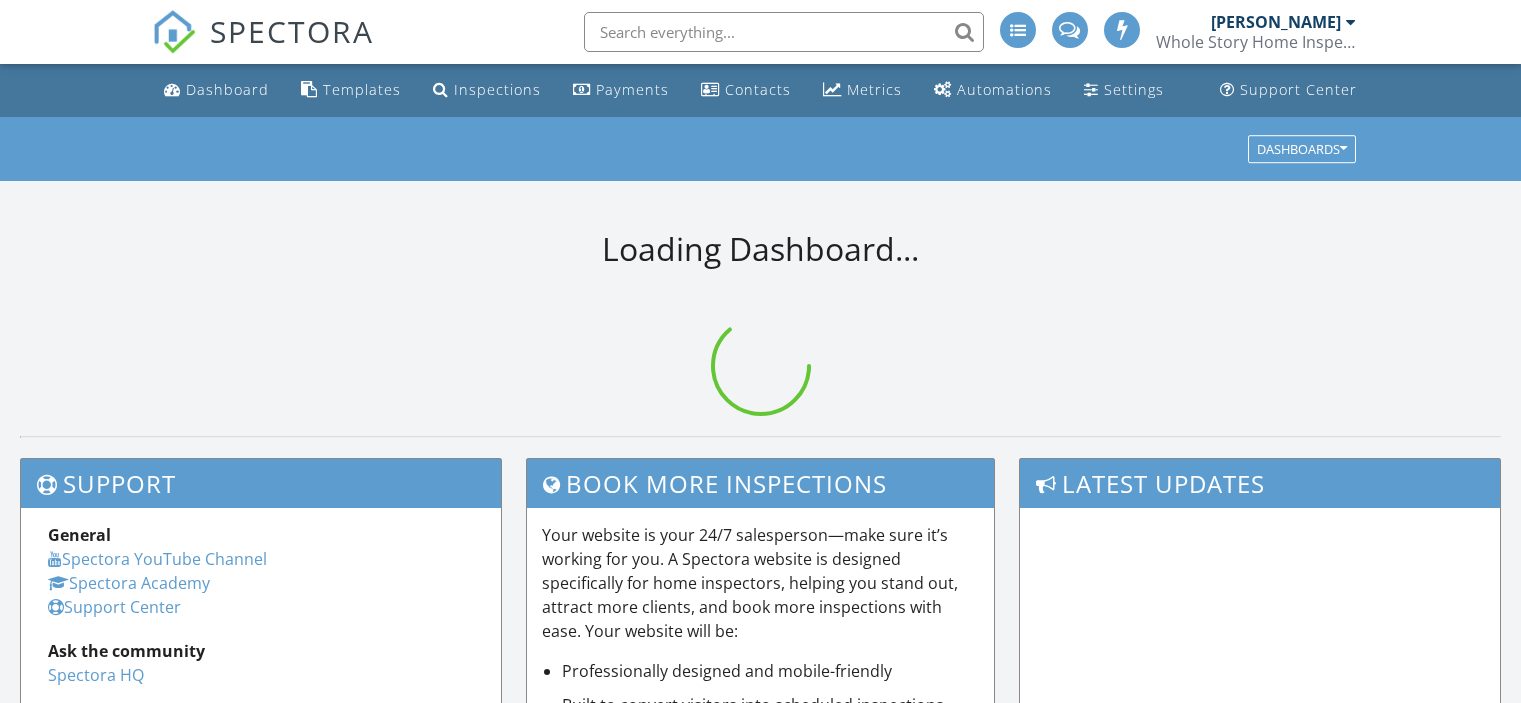 scroll, scrollTop: 0, scrollLeft: 0, axis: both 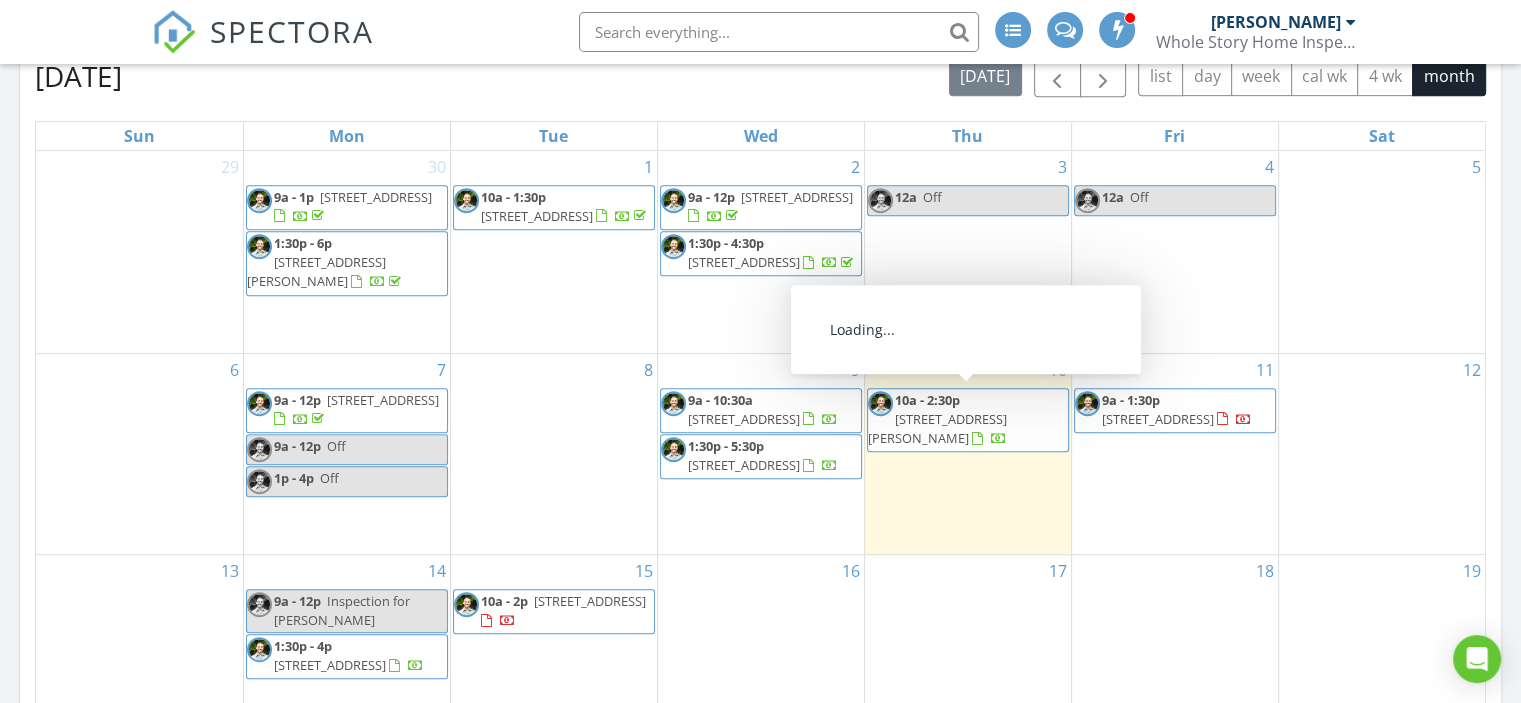 click on "10a - 2:30p
1704 Cypress Dr, Henderson 27536" at bounding box center (968, 420) 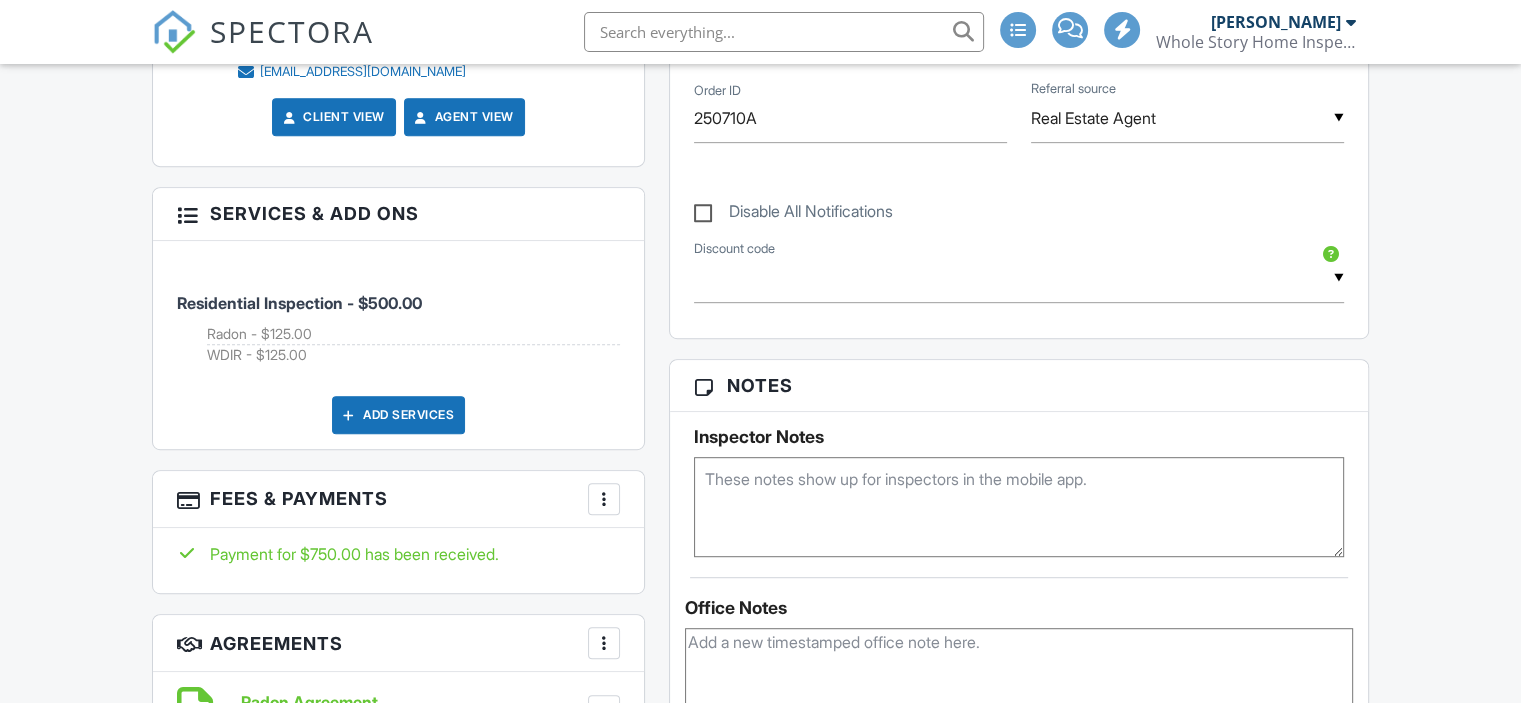 scroll, scrollTop: 1000, scrollLeft: 0, axis: vertical 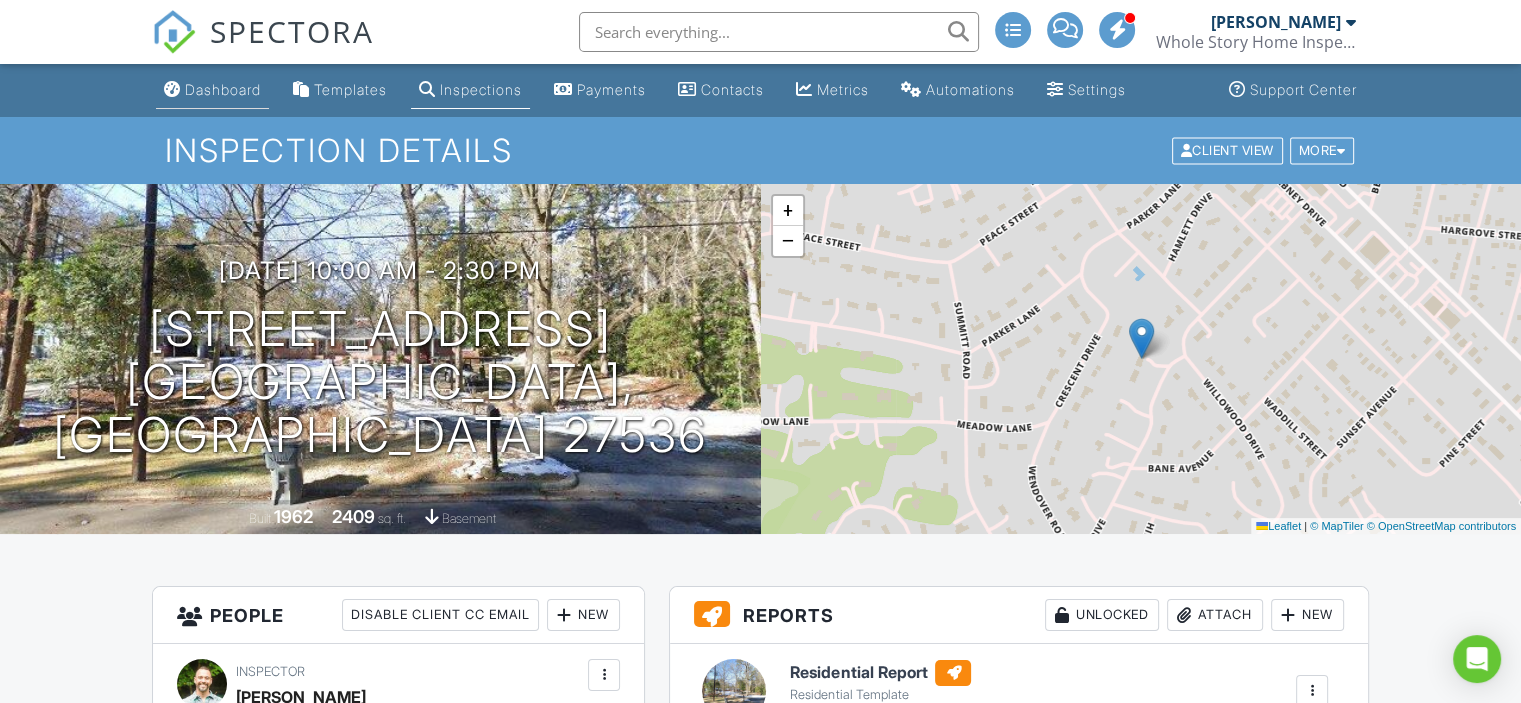 click on "Dashboard" at bounding box center (223, 89) 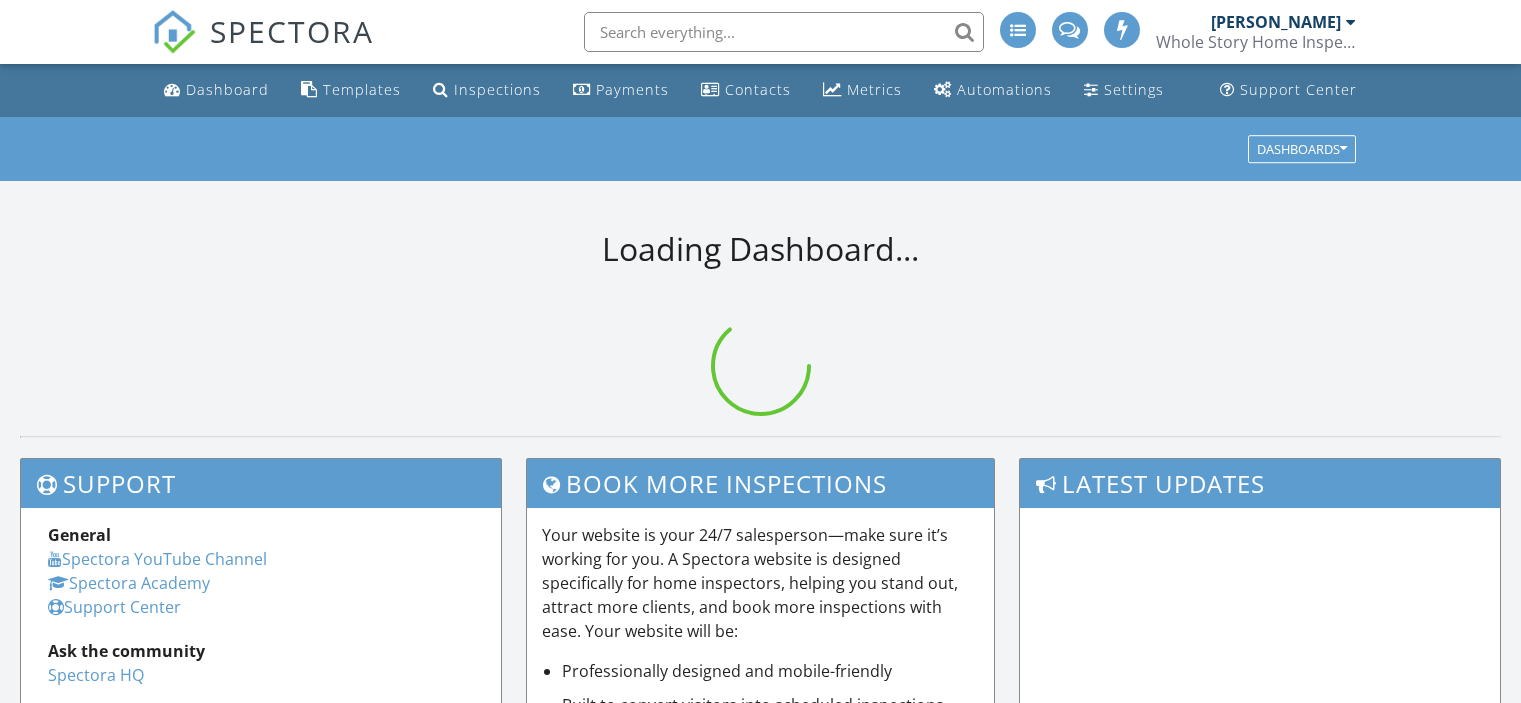 scroll, scrollTop: 0, scrollLeft: 0, axis: both 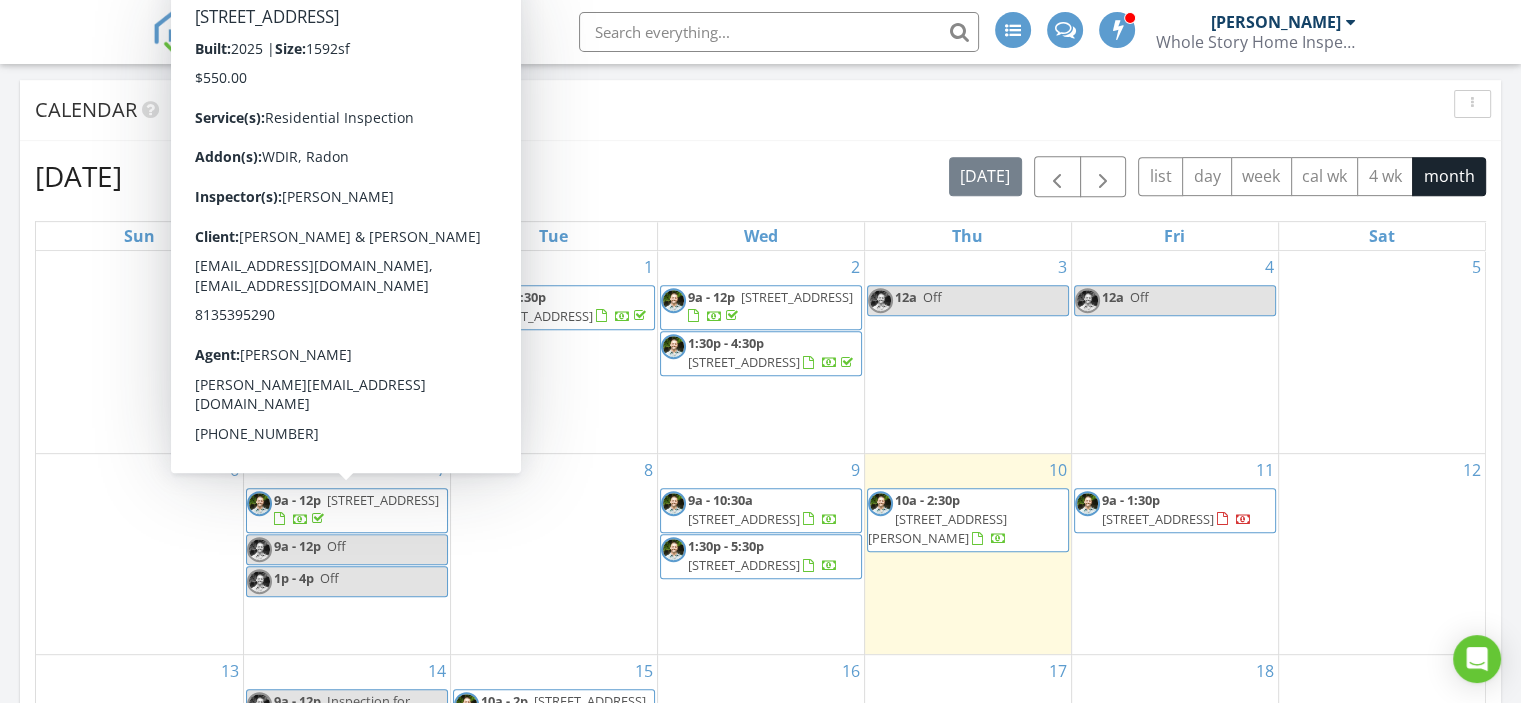 click on "1116 Merlot Hills Ln , Durham 27704" at bounding box center [383, 500] 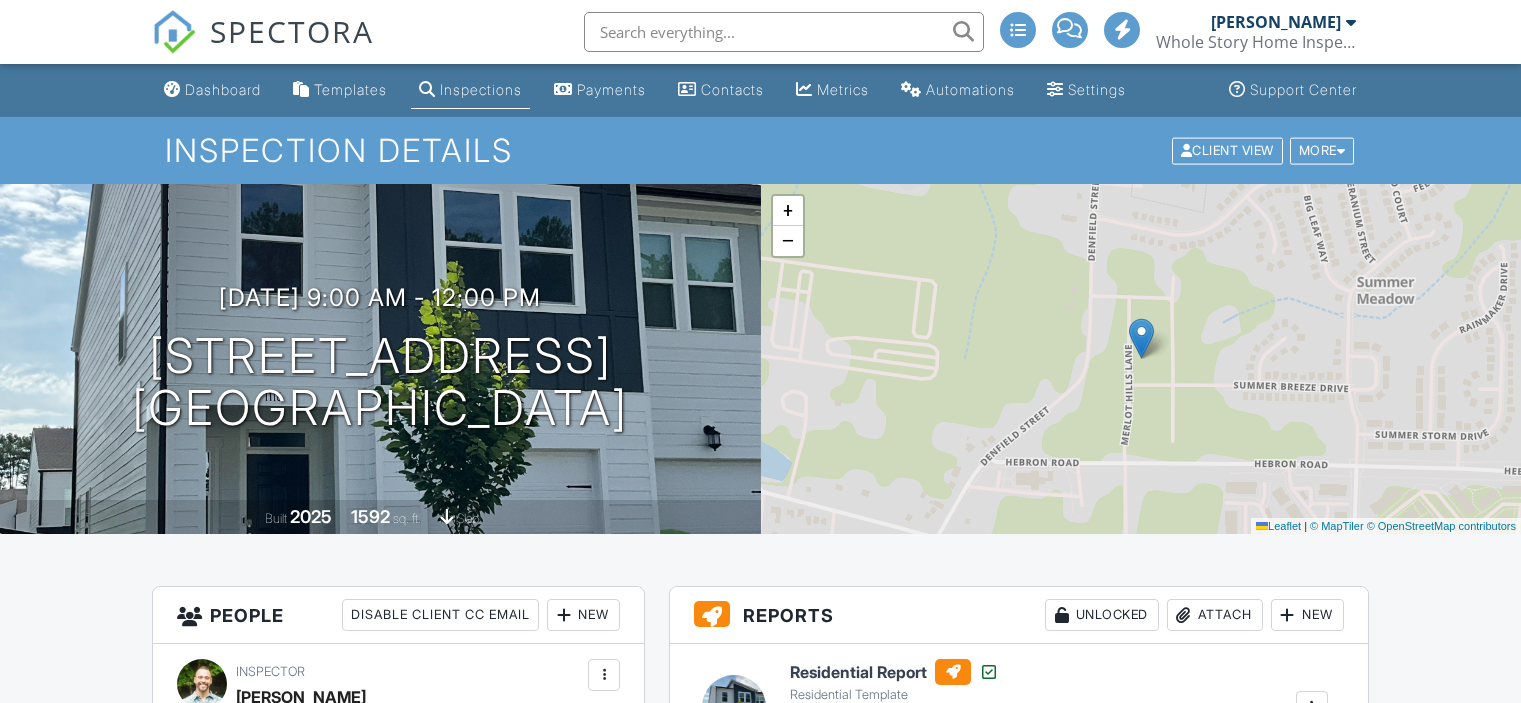 scroll, scrollTop: 400, scrollLeft: 0, axis: vertical 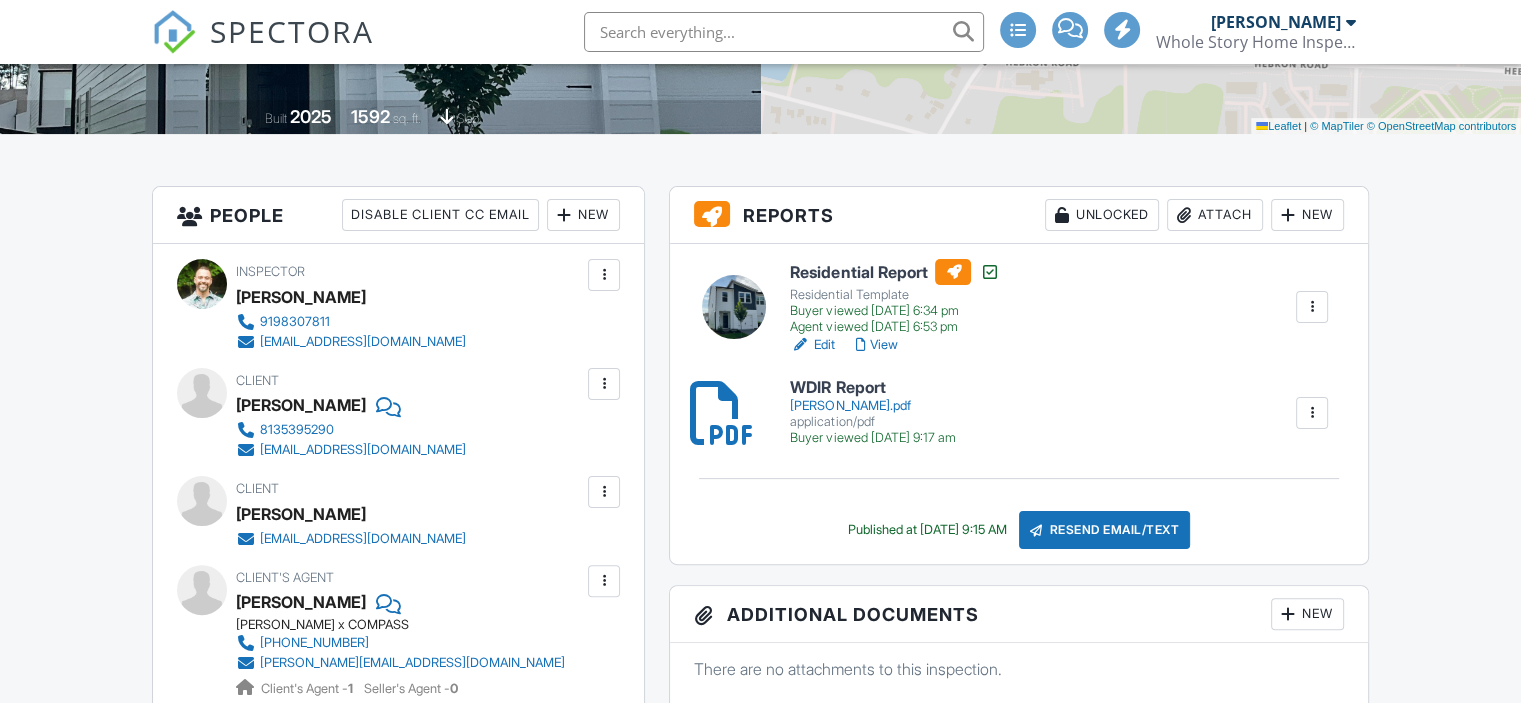 click on "Attach" at bounding box center (1215, 215) 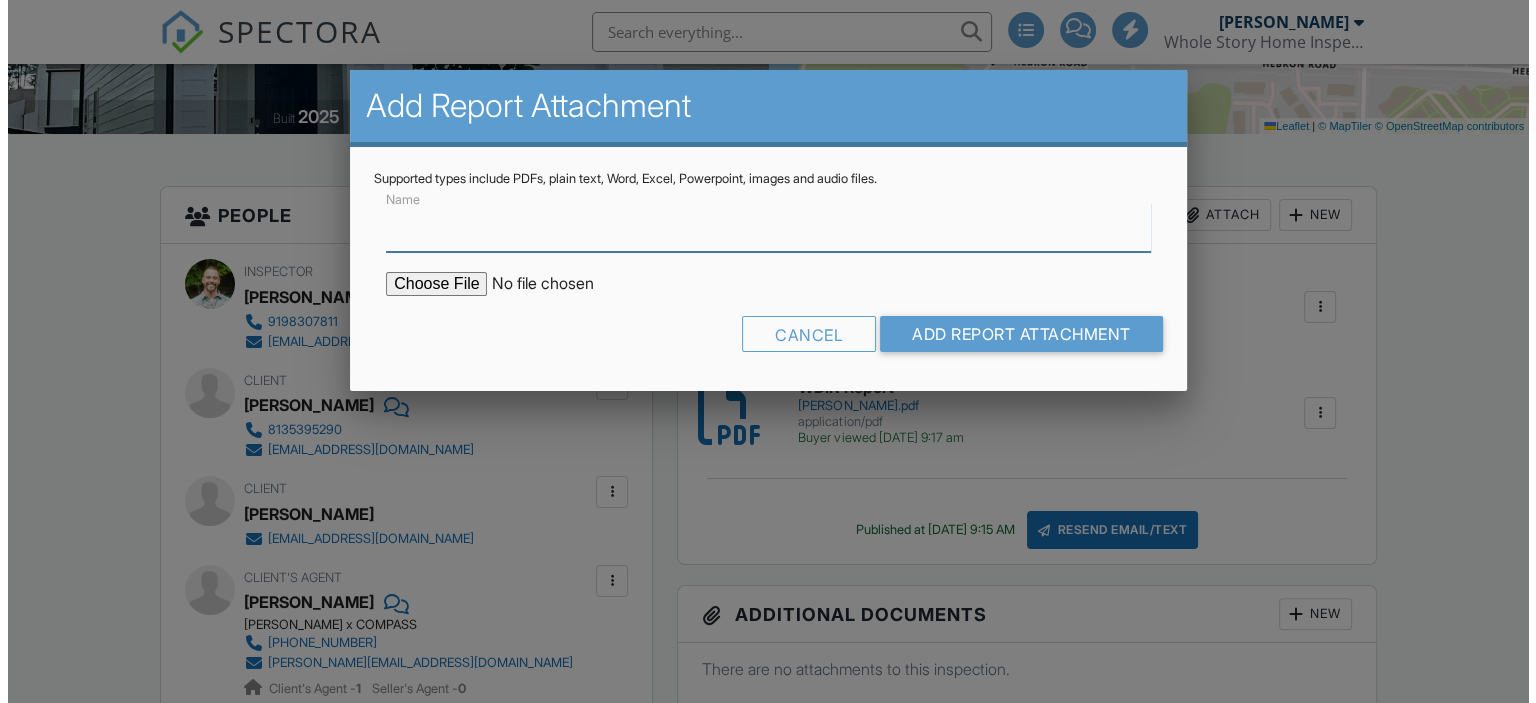 scroll, scrollTop: 400, scrollLeft: 0, axis: vertical 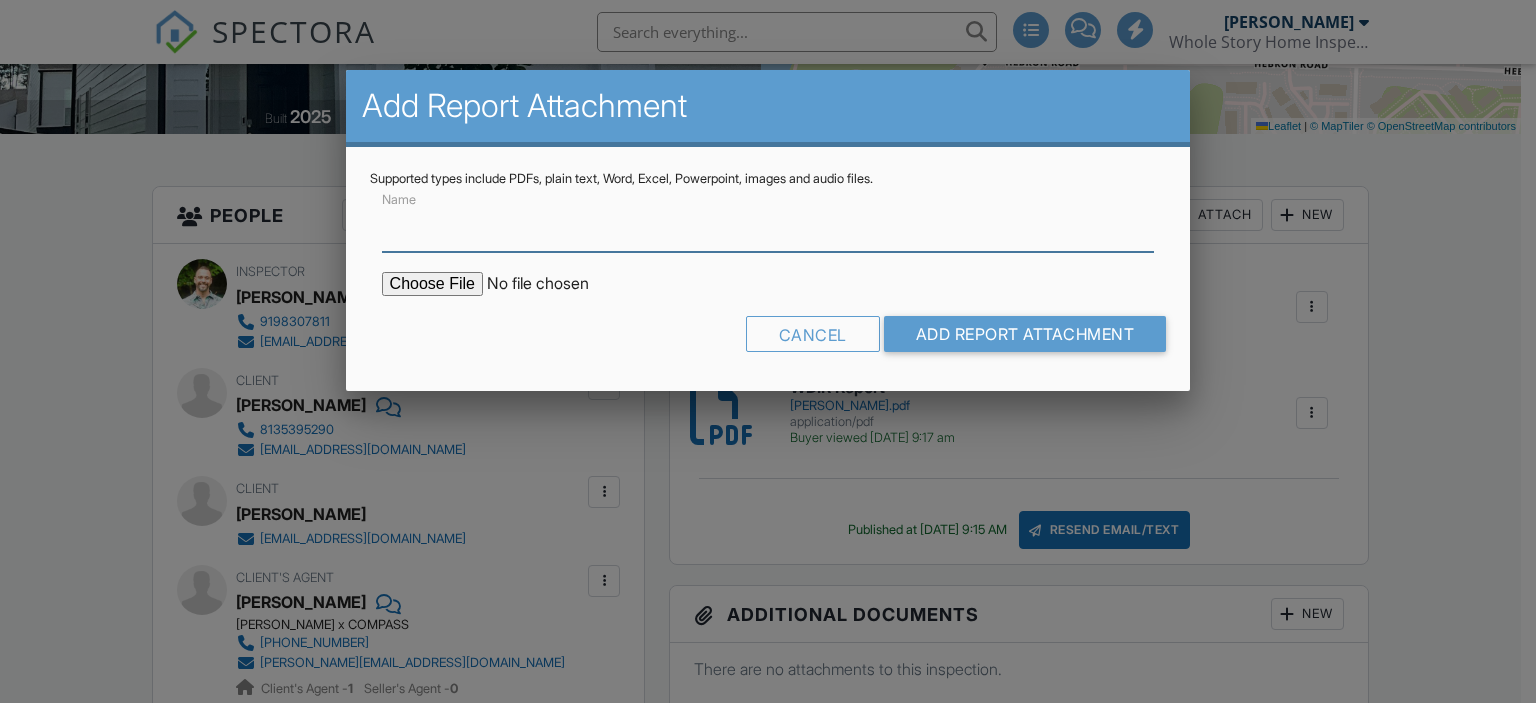 click on "Name" at bounding box center [768, 227] 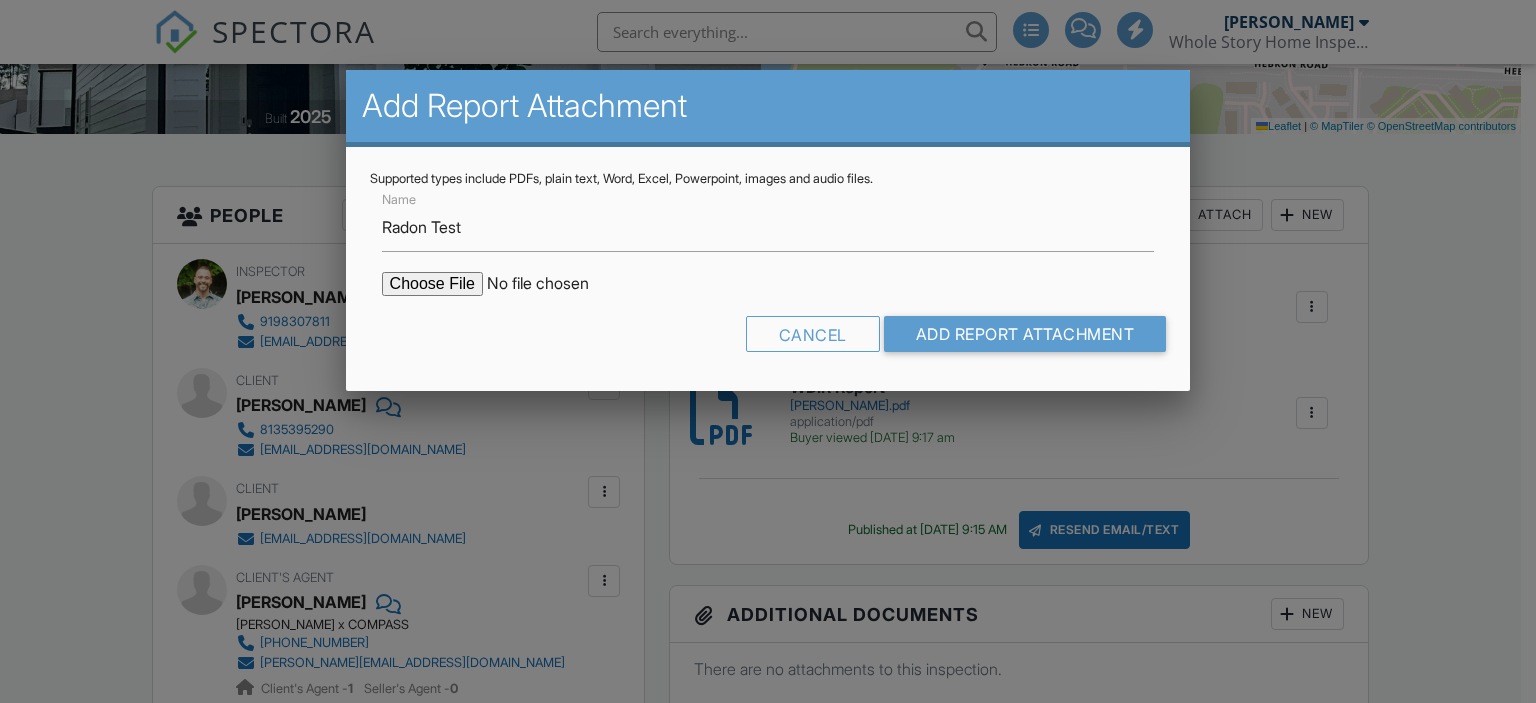 click at bounding box center (552, 284) 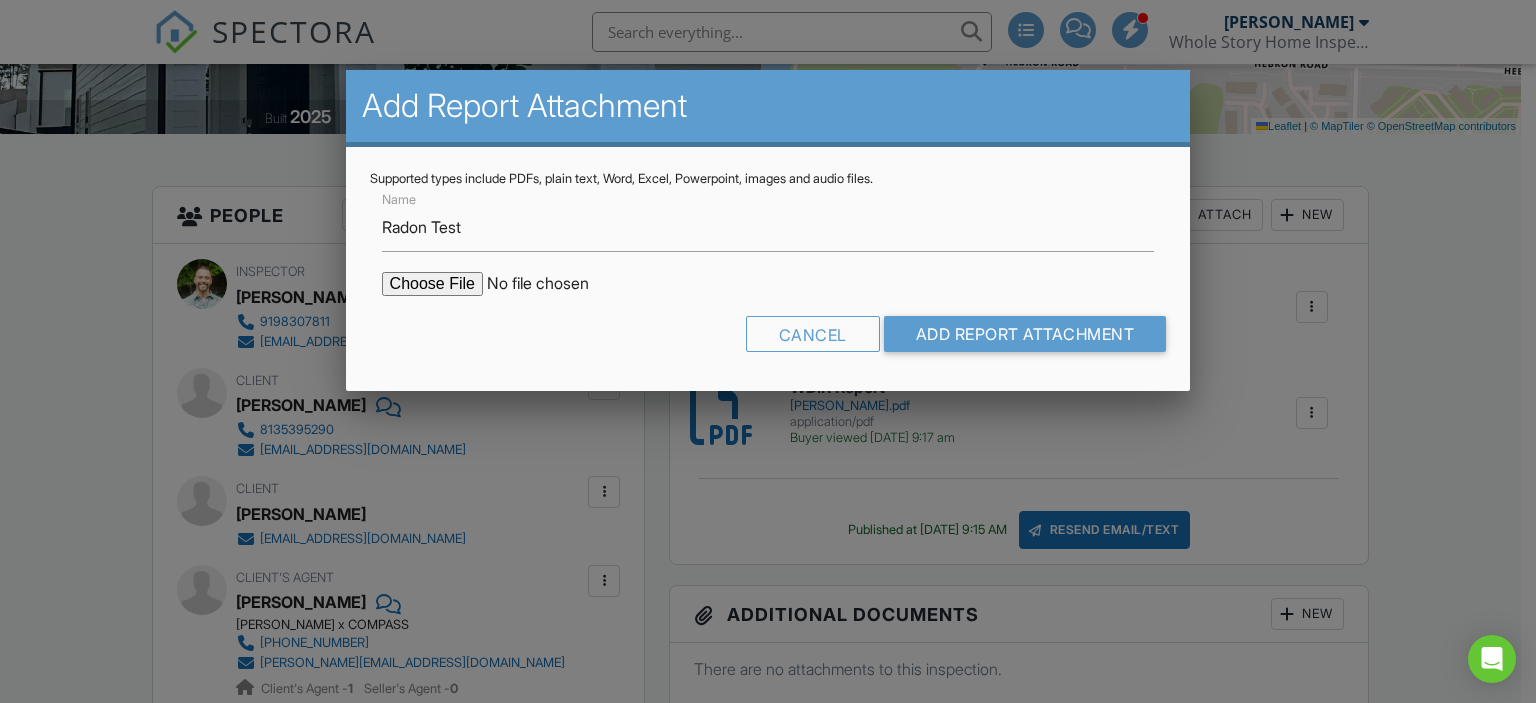 type on "C:\fakepath\Nestor and Mackendy Radon Test.pdf" 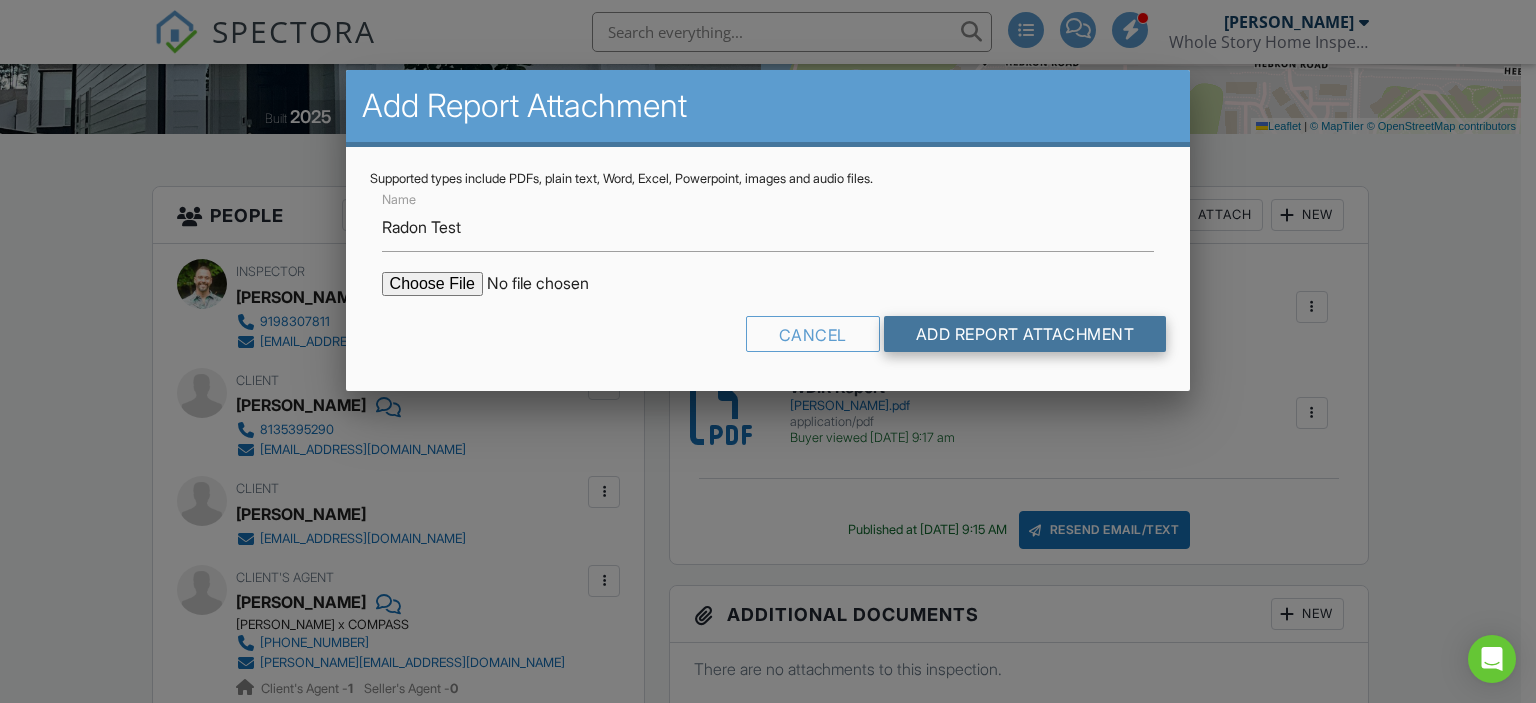 click on "Add Report Attachment" at bounding box center (1025, 334) 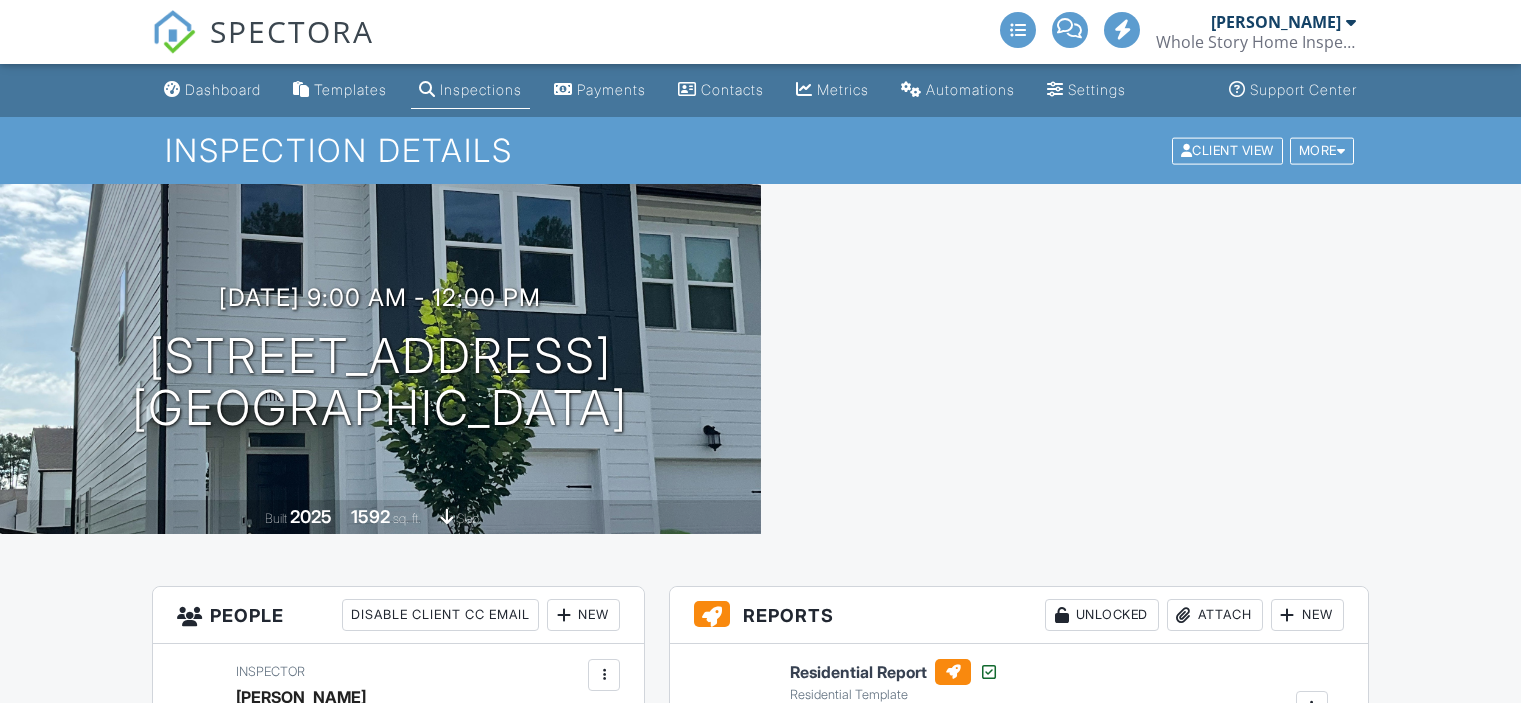 scroll, scrollTop: 308, scrollLeft: 0, axis: vertical 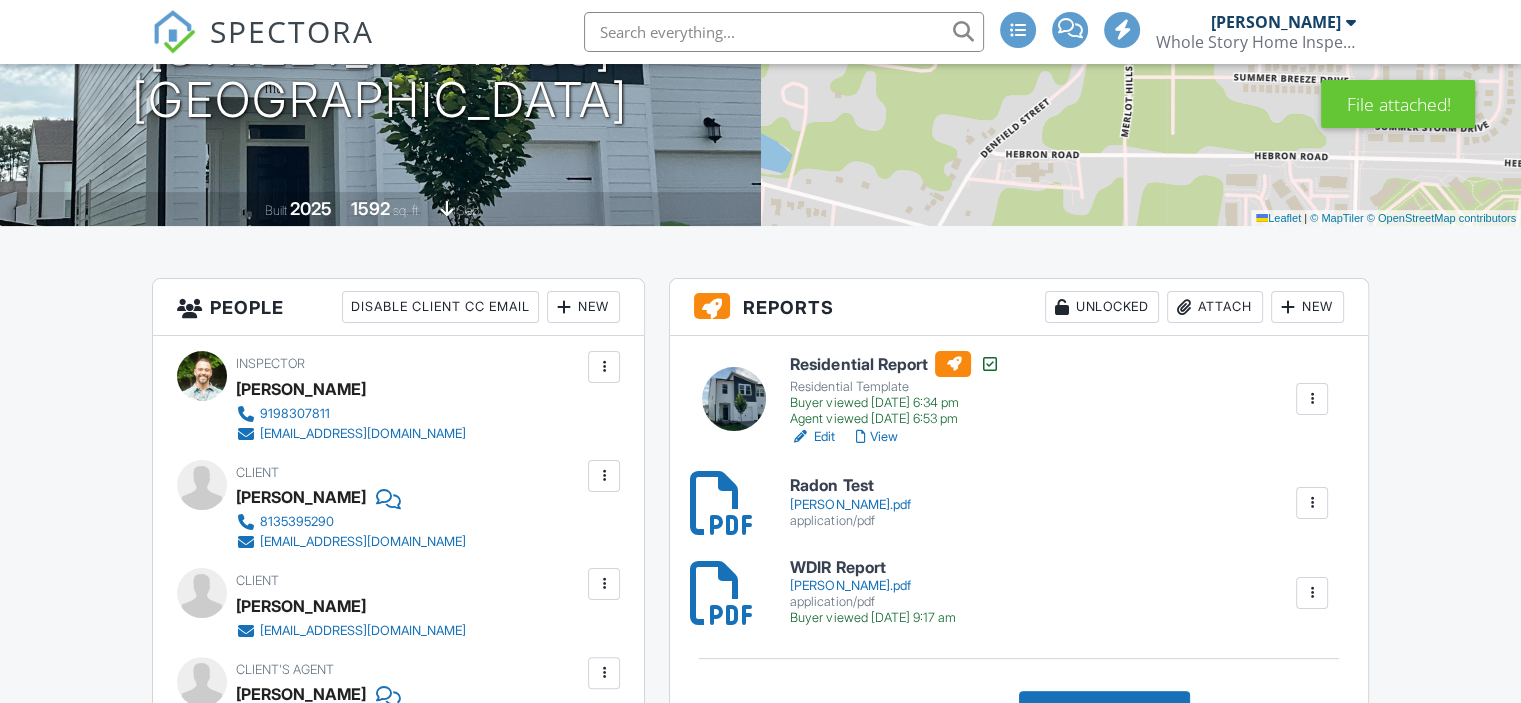 click on "Resend Email/Text" at bounding box center (1105, 710) 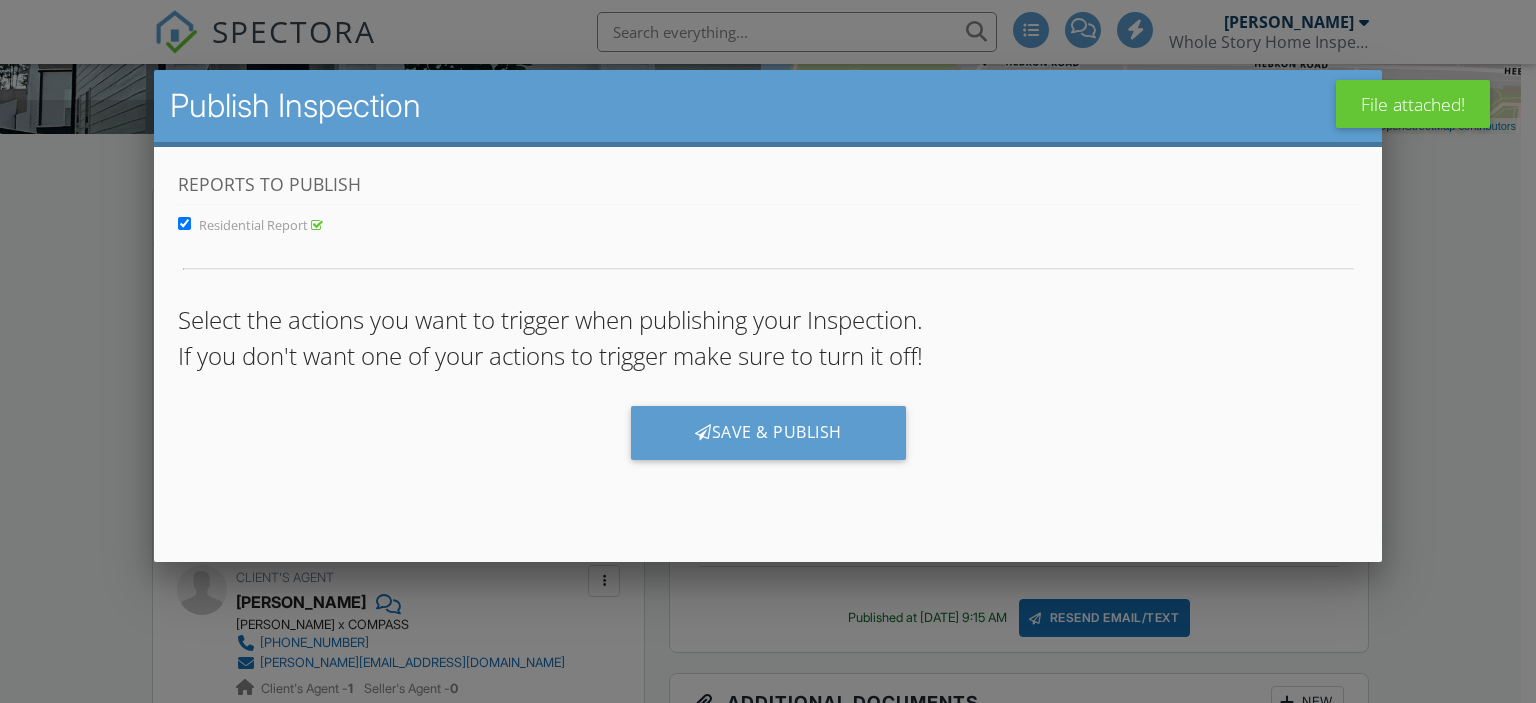scroll, scrollTop: 0, scrollLeft: 0, axis: both 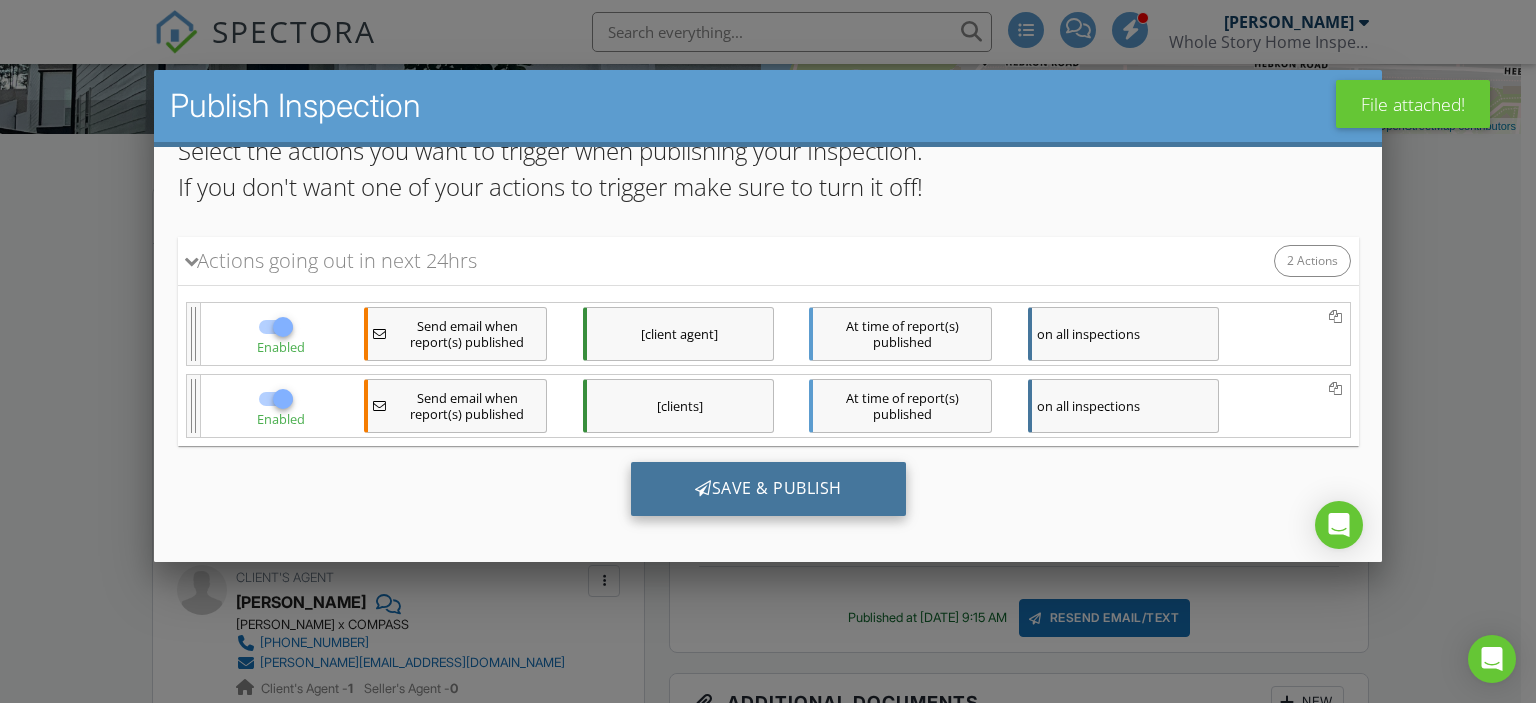 click on "Save & Publish" at bounding box center [767, 489] 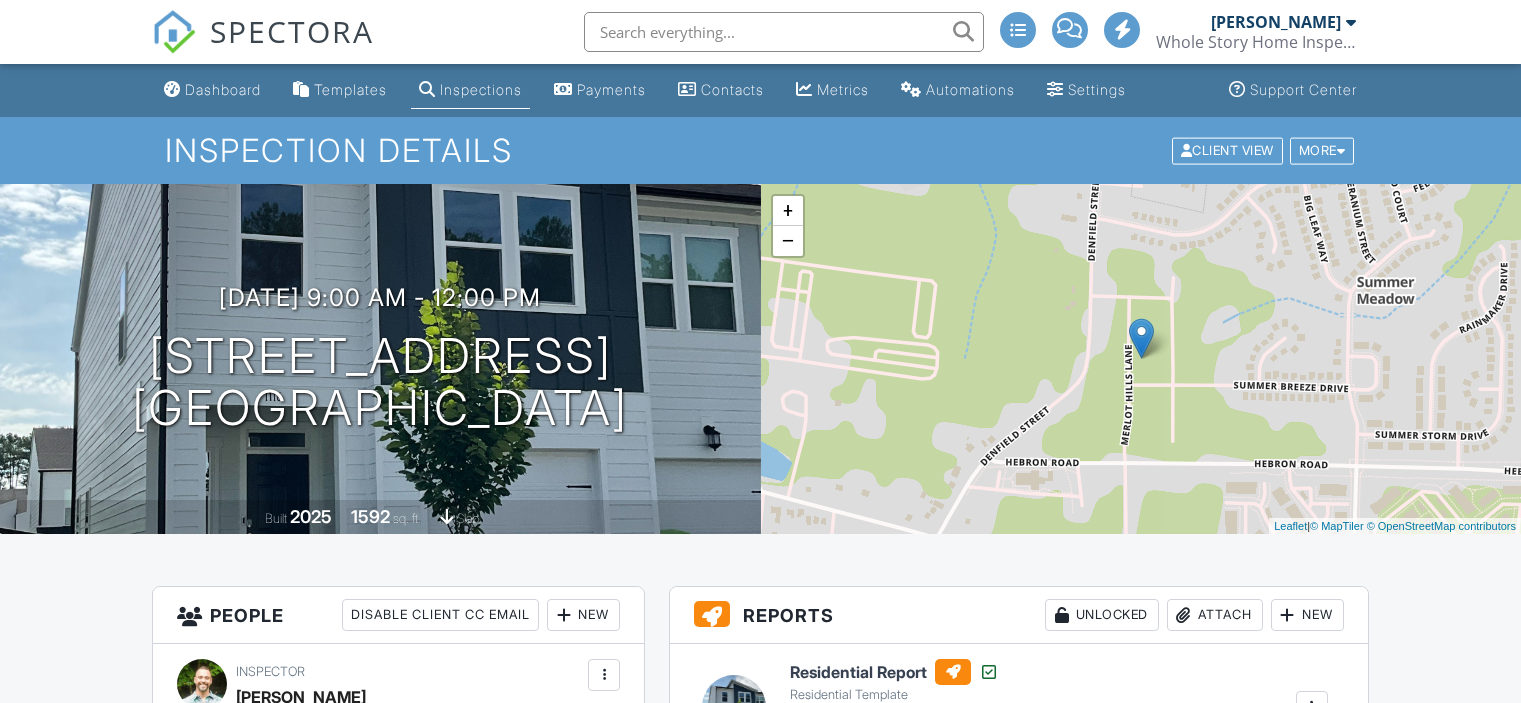 click on "Dashboard" at bounding box center (223, 89) 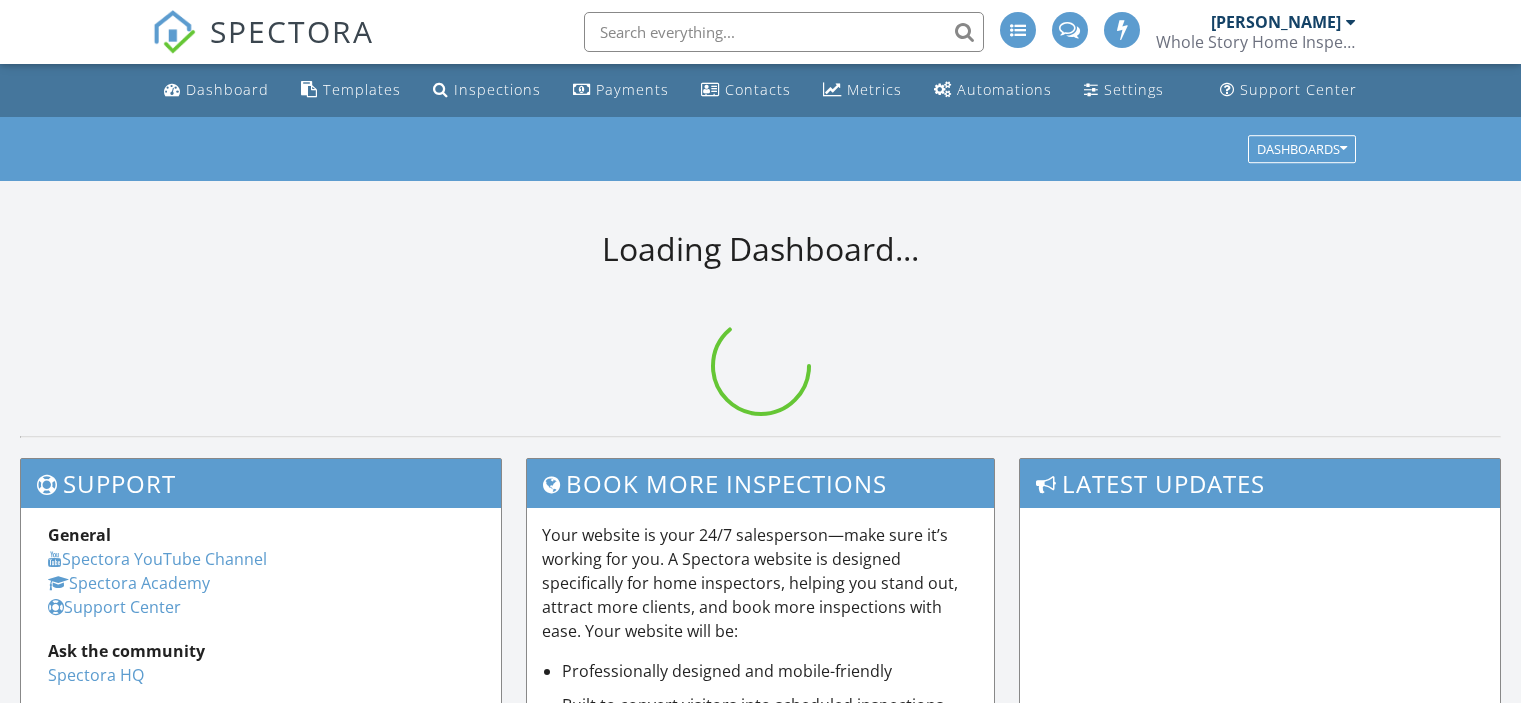 scroll, scrollTop: 0, scrollLeft: 0, axis: both 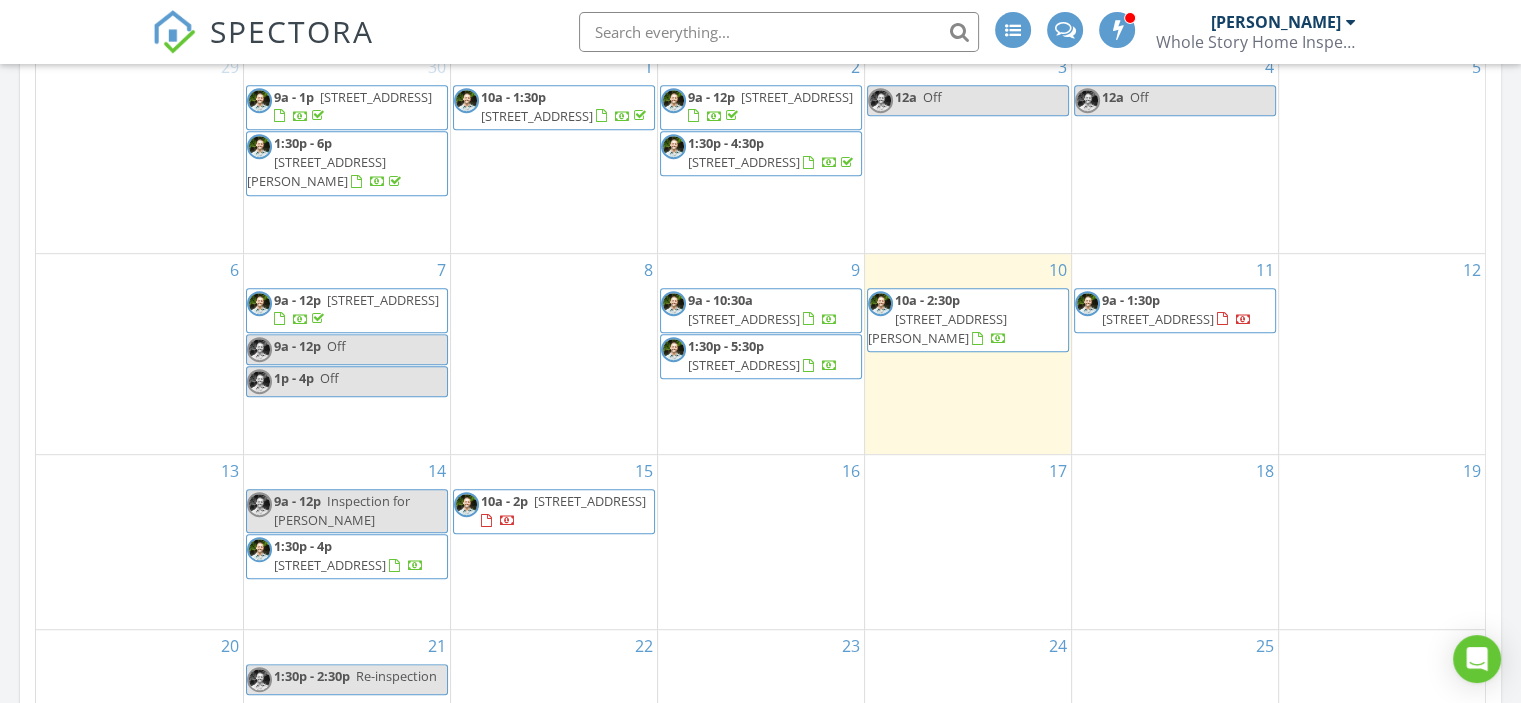 click on "14
9a - 12p
Inspection for [PERSON_NAME]
1:30p - 4p
[STREET_ADDRESS]" at bounding box center (347, 542) 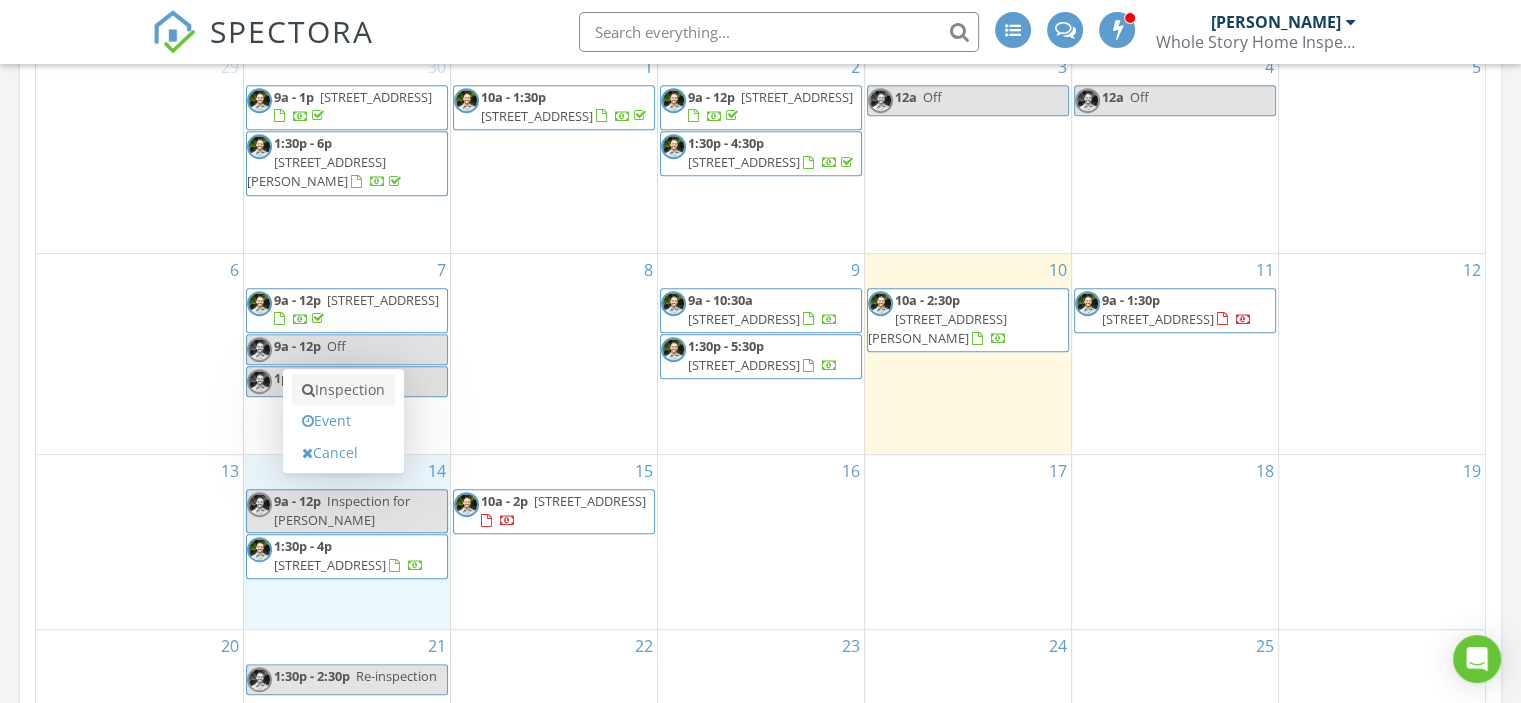 click on "Inspection" at bounding box center [343, 390] 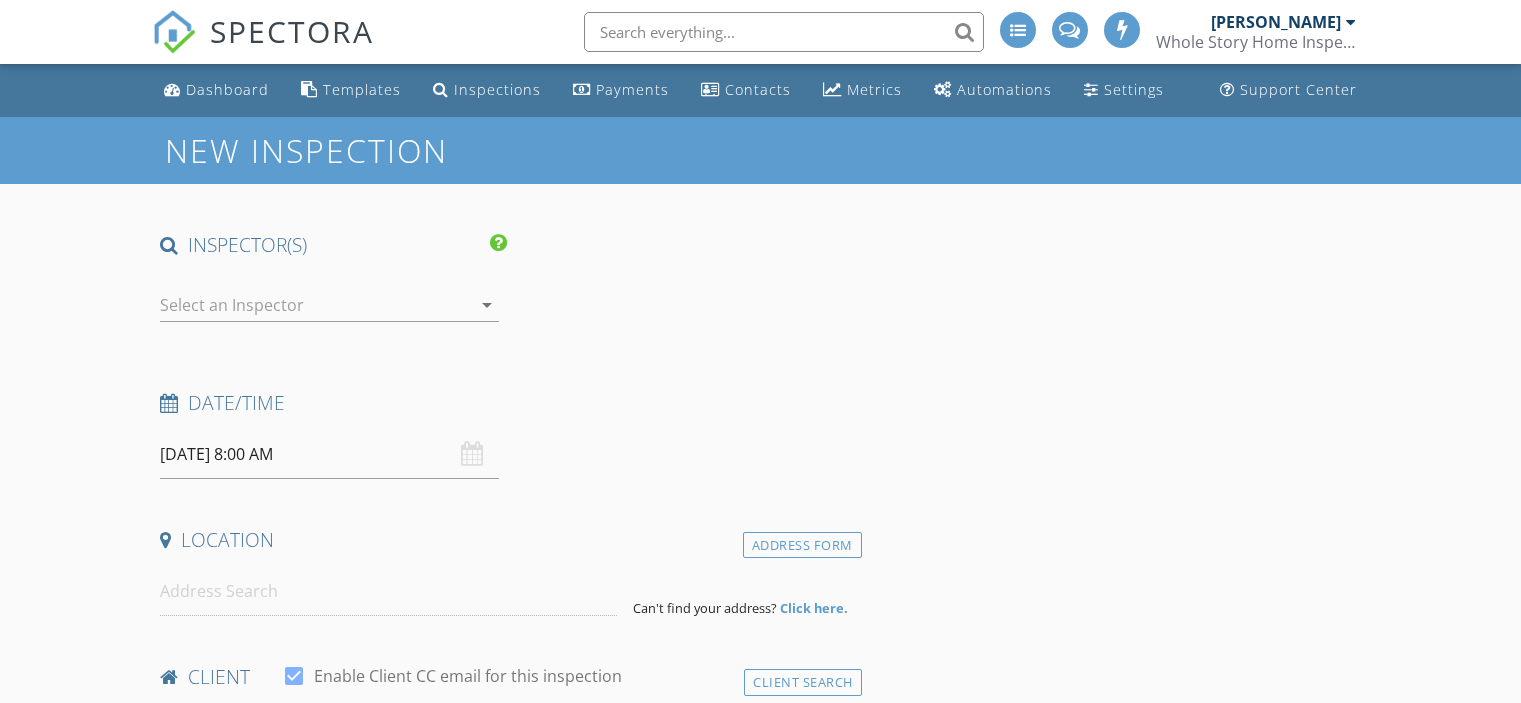 scroll, scrollTop: 0, scrollLeft: 0, axis: both 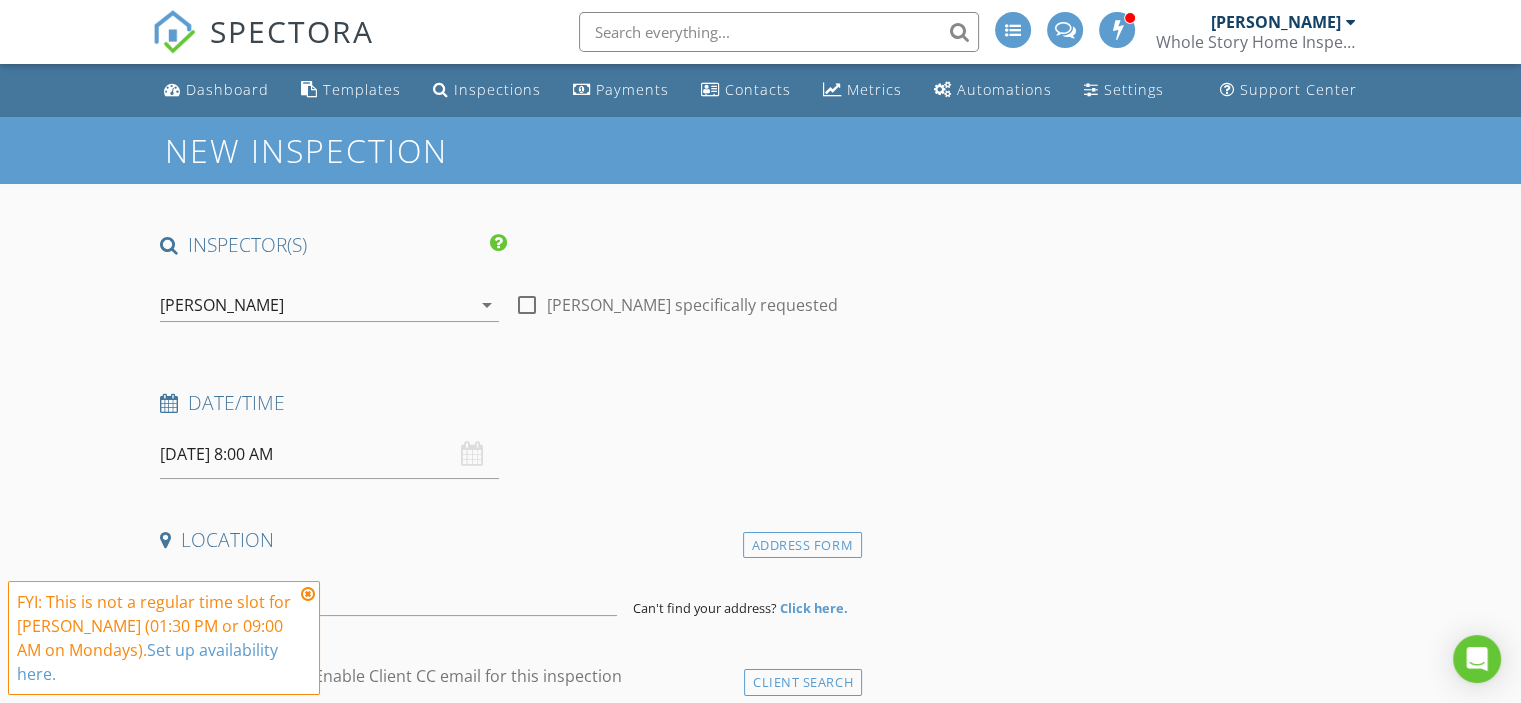 click on "07/14/2025 8:00 AM" at bounding box center (329, 454) 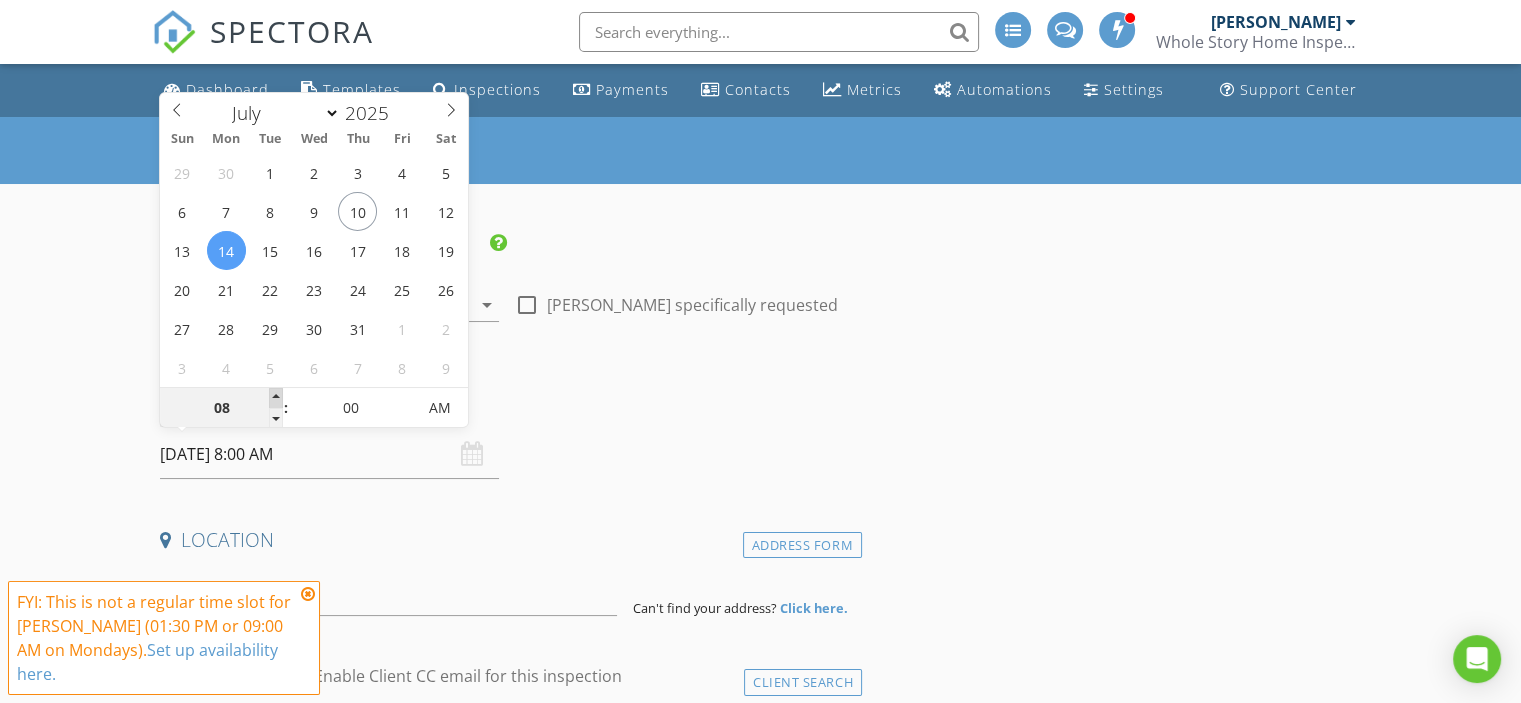 type on "[DATE] 9:00 AM" 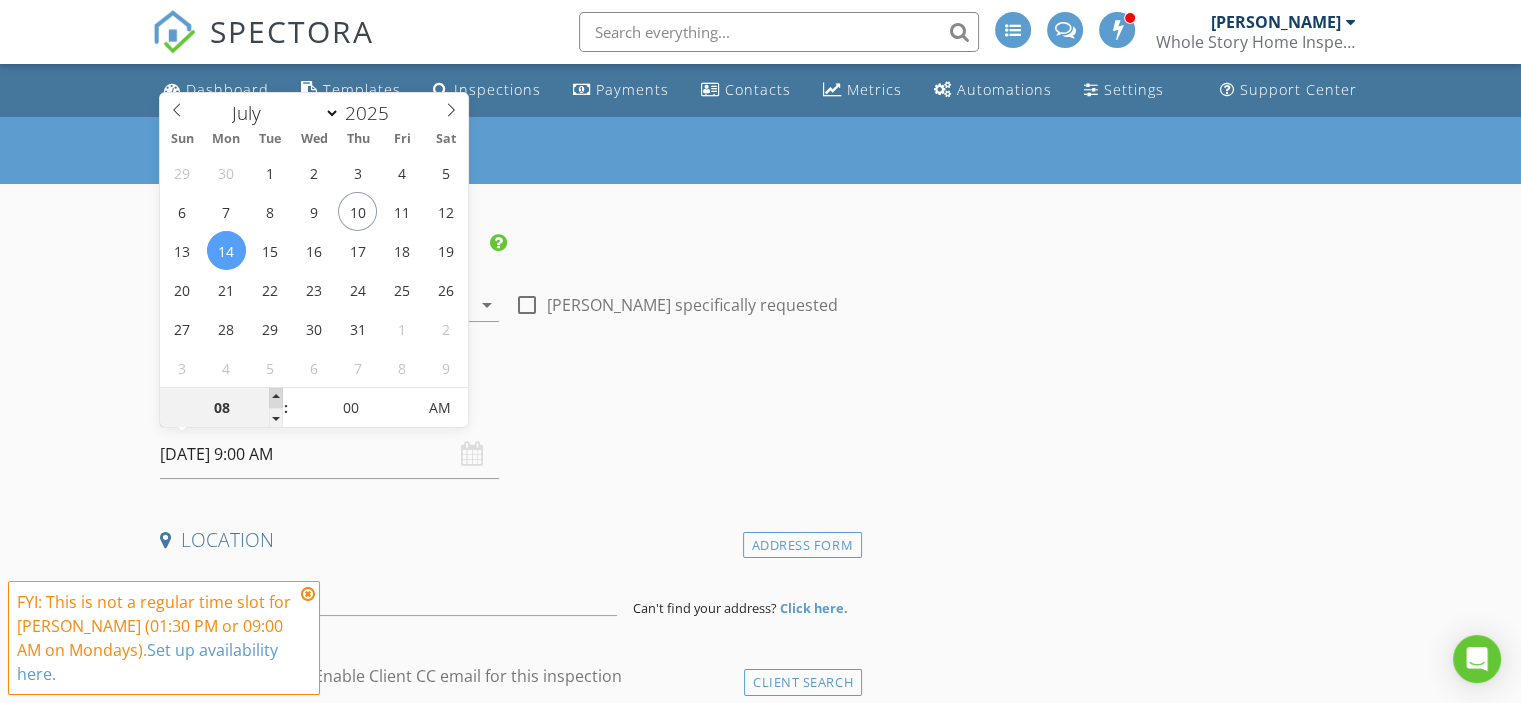 type on "09" 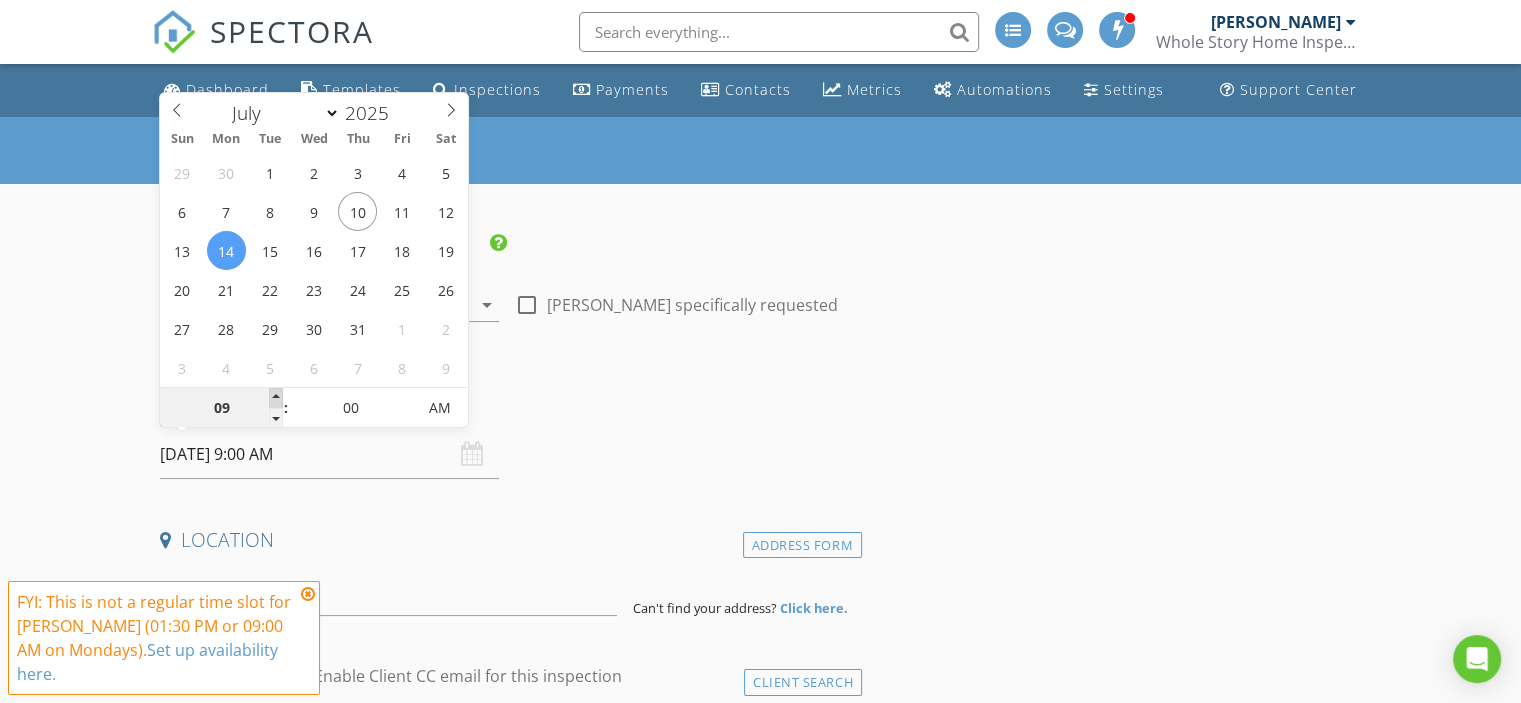 click at bounding box center [276, 398] 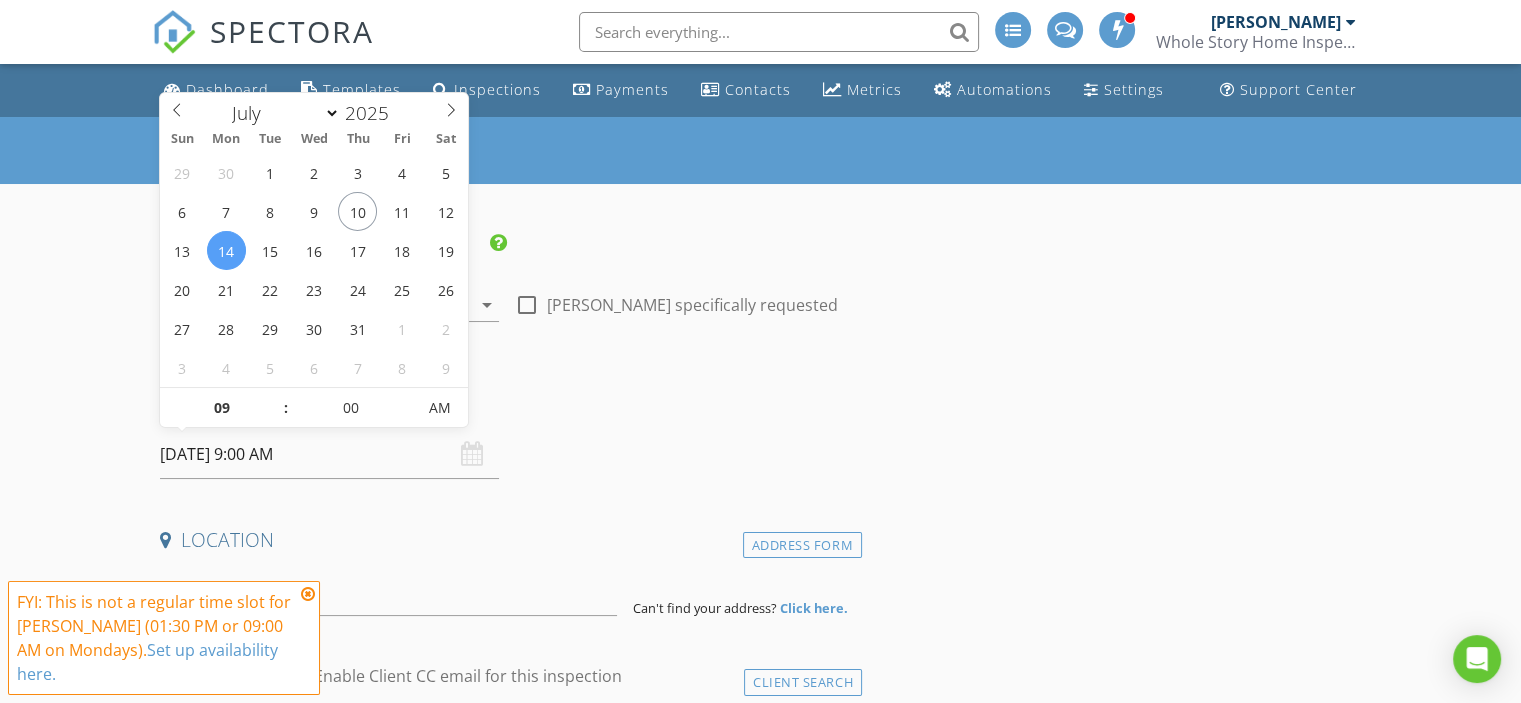 click on "Location" at bounding box center [507, 547] 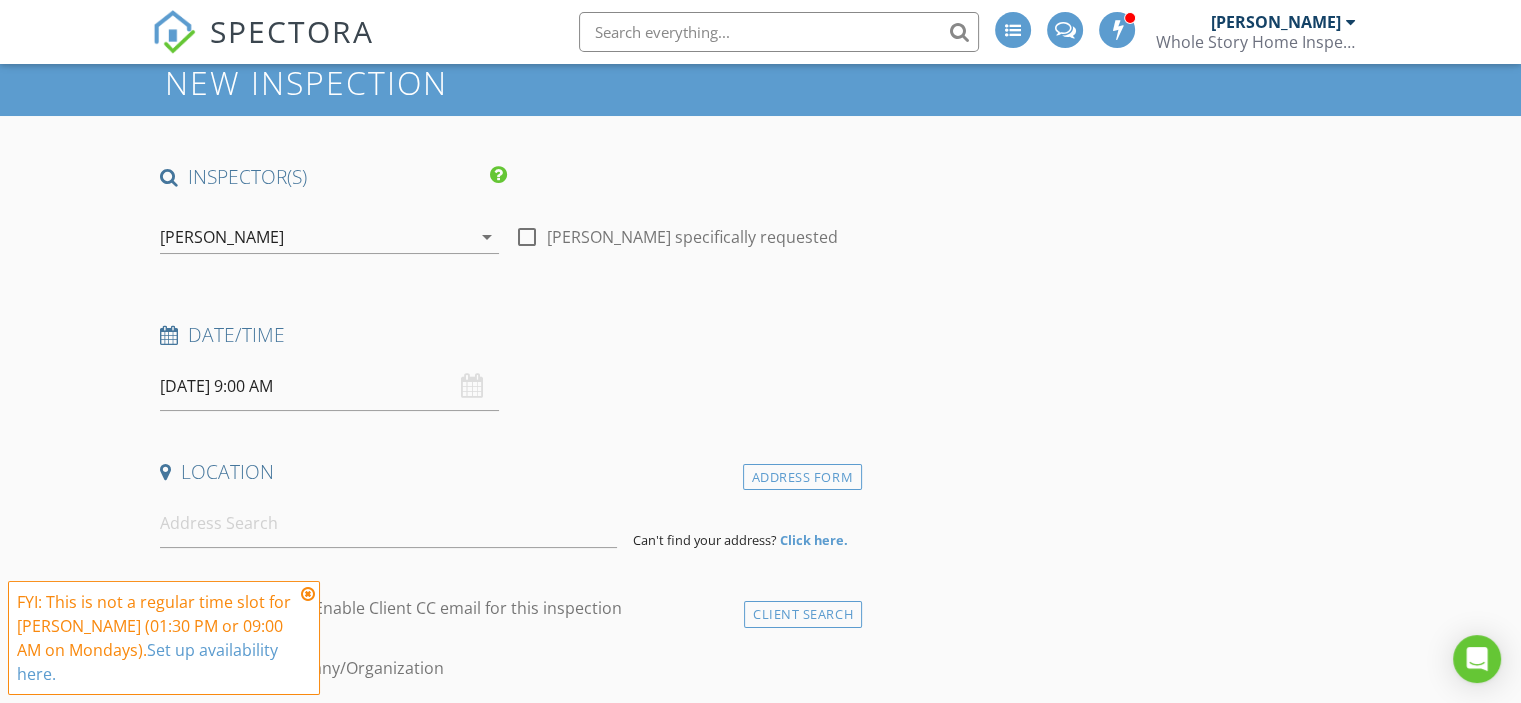 scroll, scrollTop: 100, scrollLeft: 0, axis: vertical 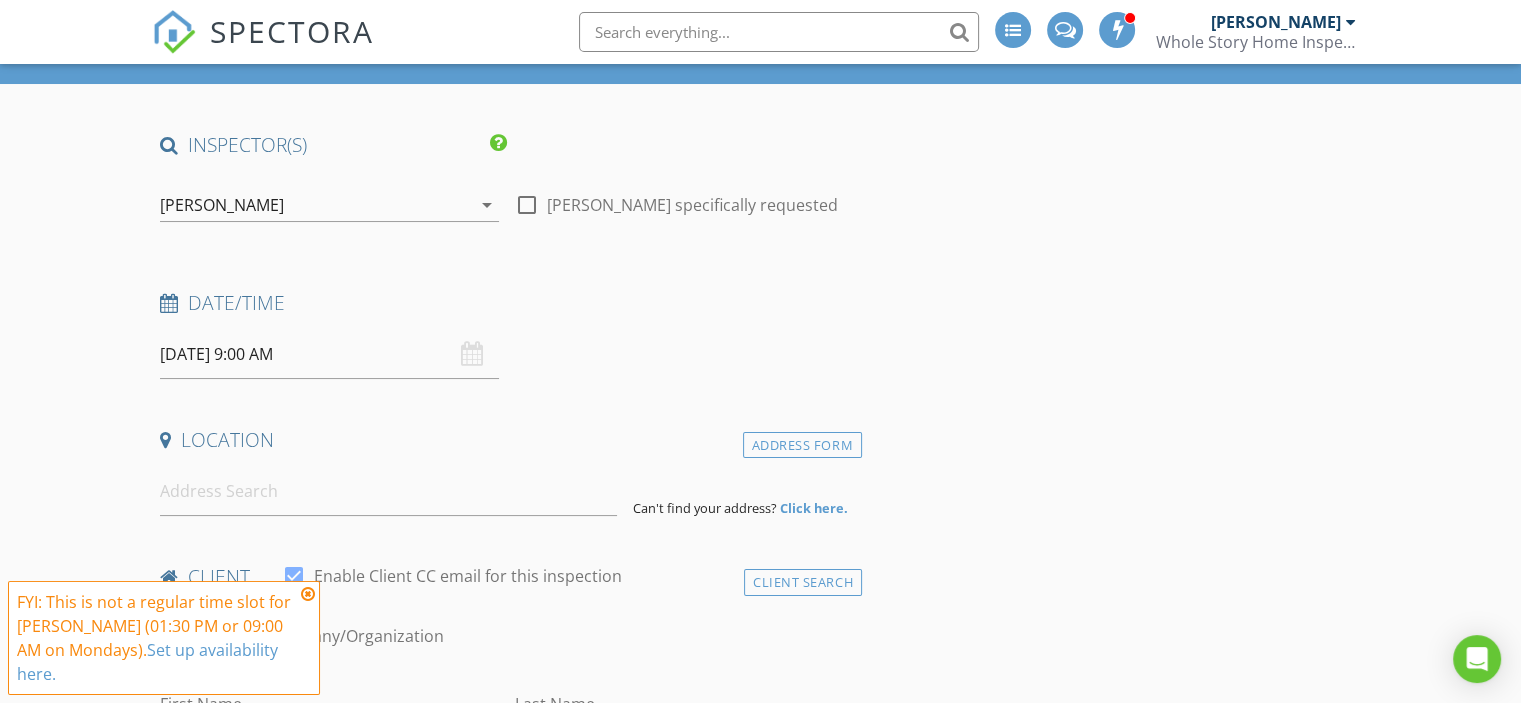 click at bounding box center (308, 594) 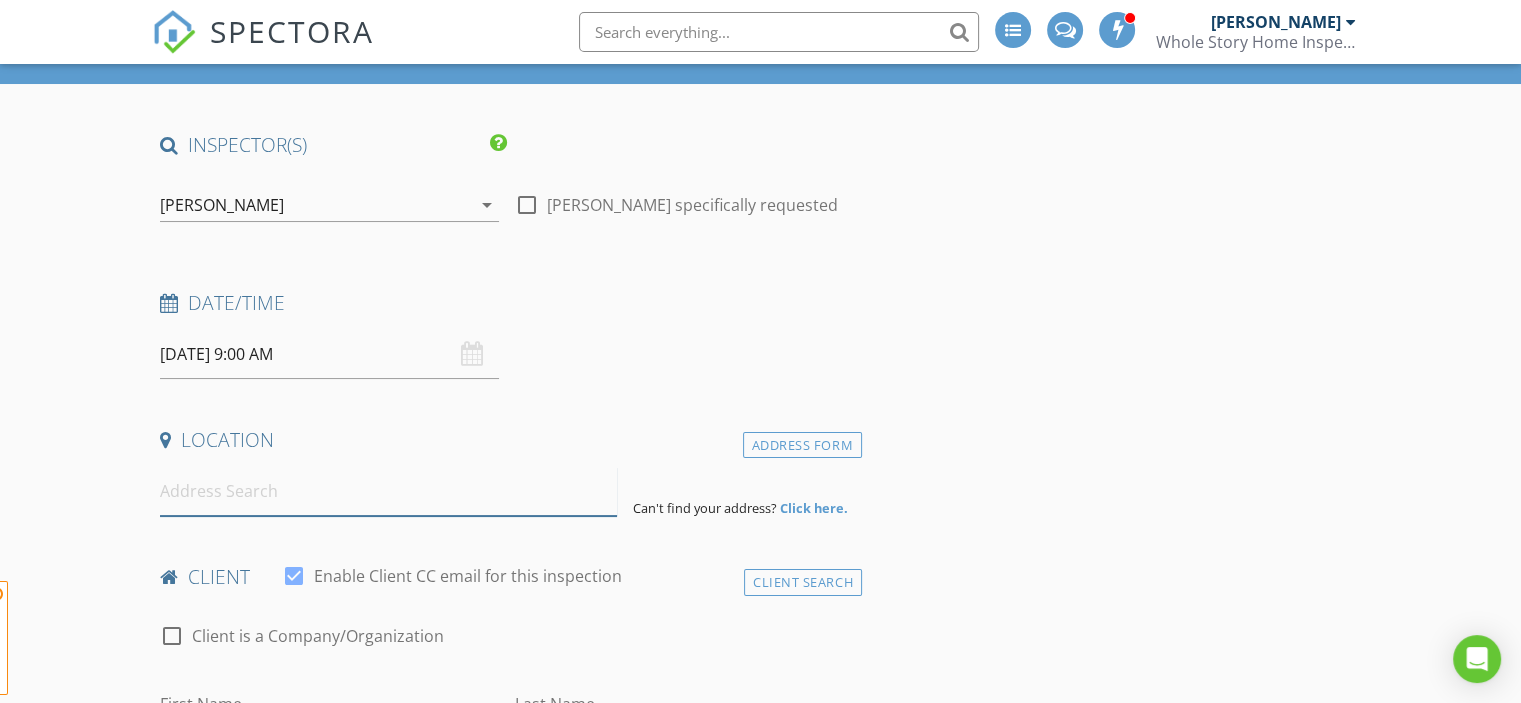 click at bounding box center (388, 491) 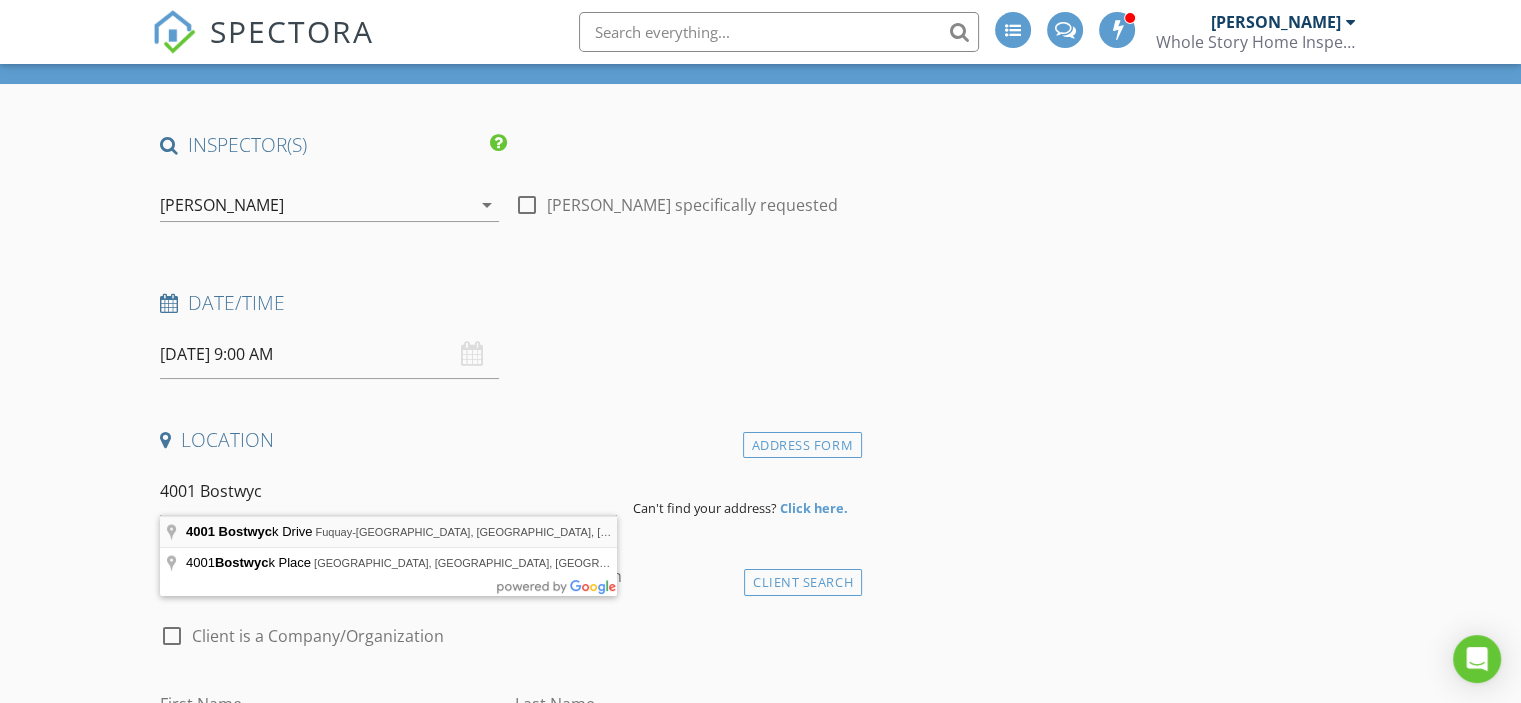 type on "4001 Bostwyck Drive, Fuquay-Varina, NC, USA" 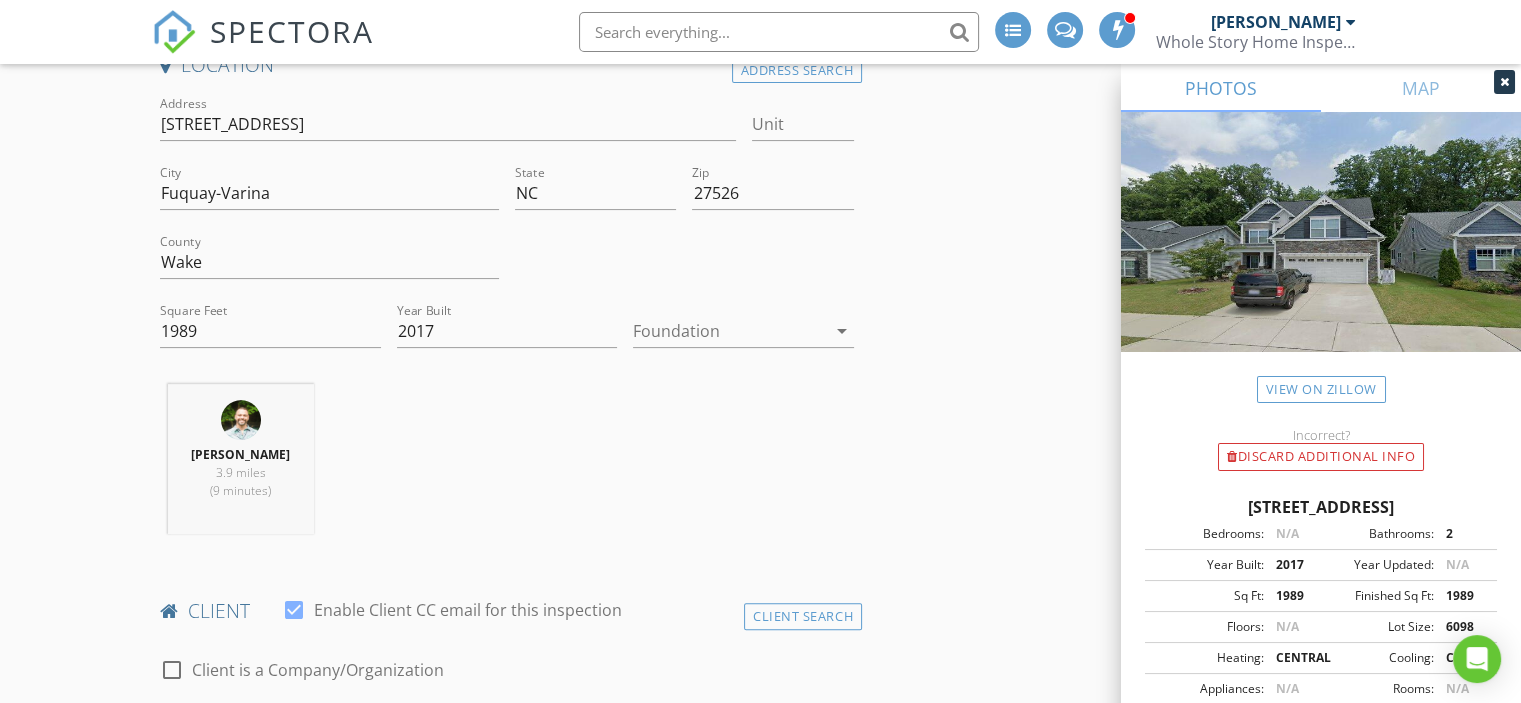 scroll, scrollTop: 800, scrollLeft: 0, axis: vertical 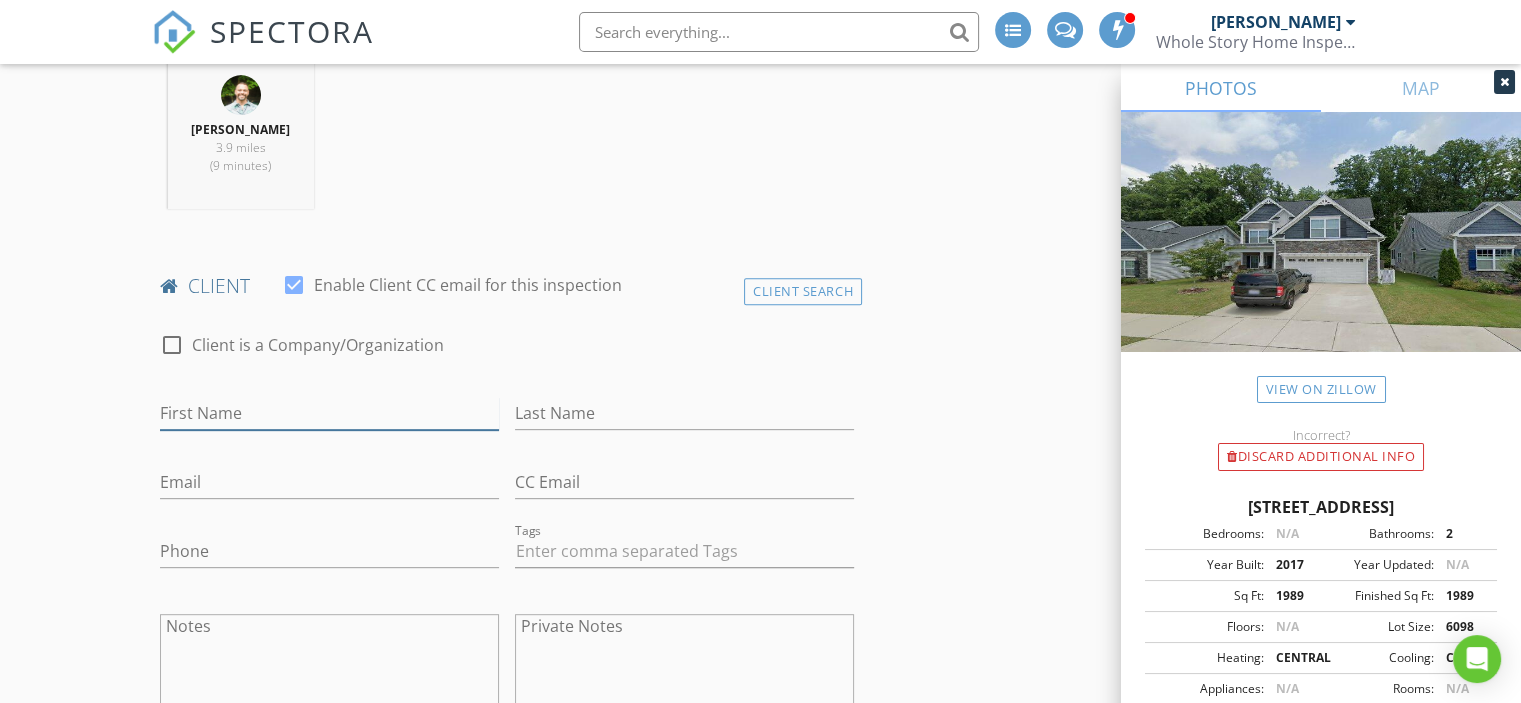 click on "First Name" at bounding box center (329, 413) 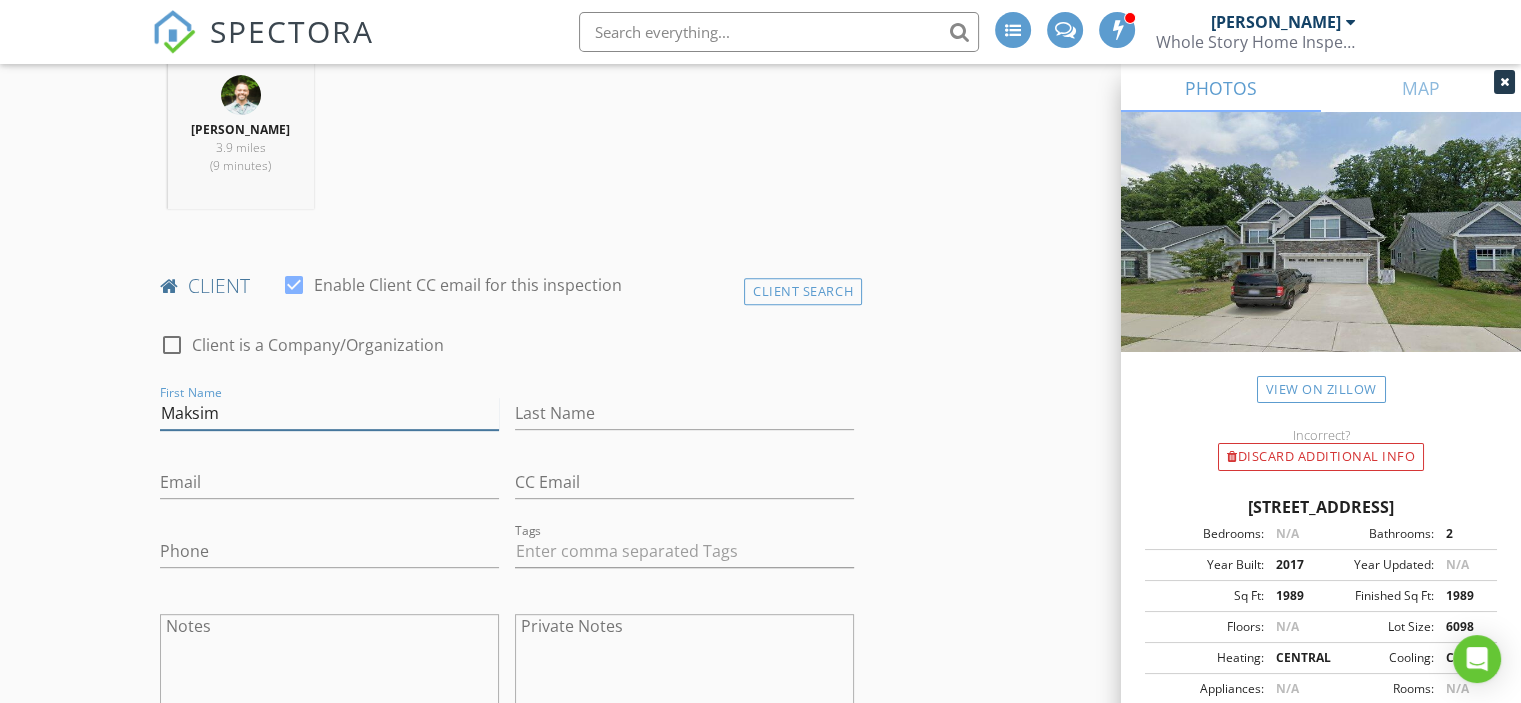 type on "Maksim" 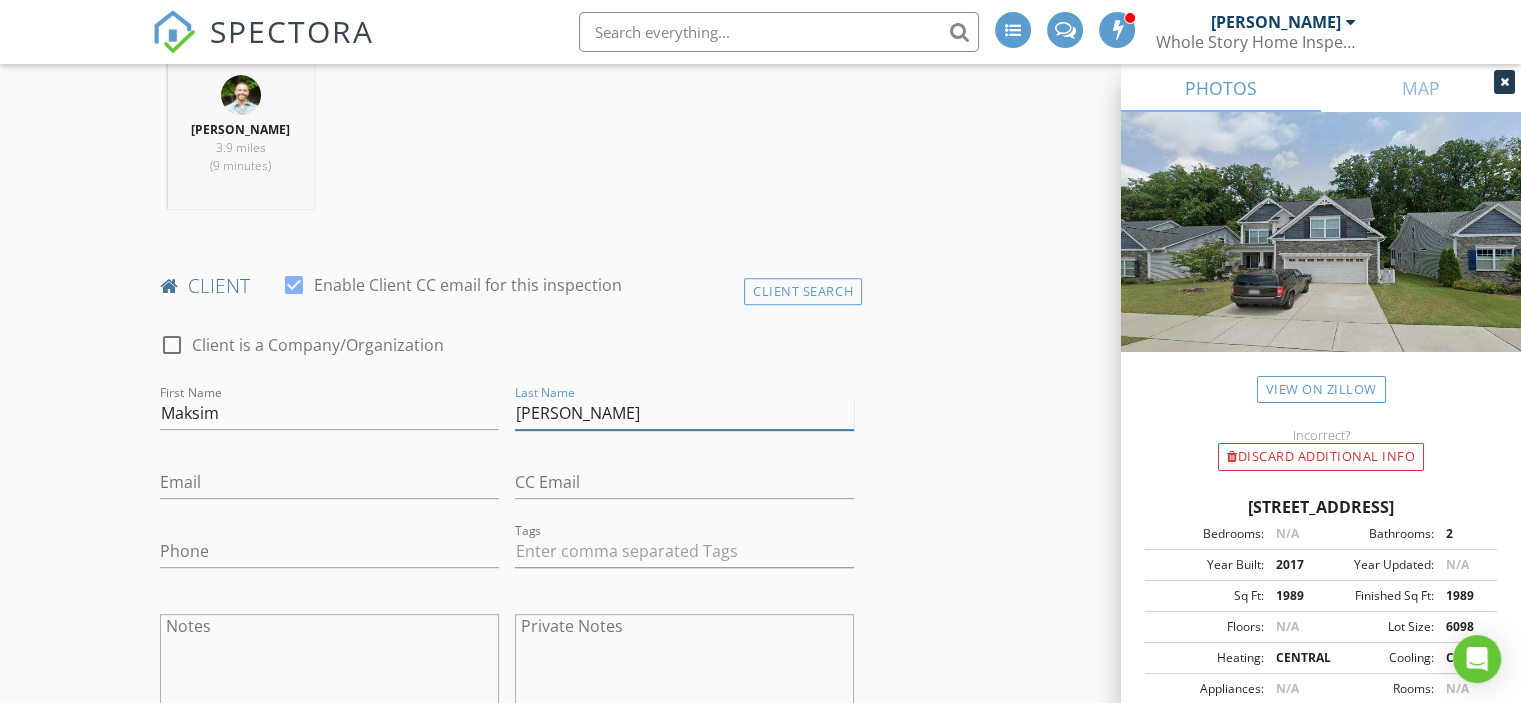 type on "Efimov" 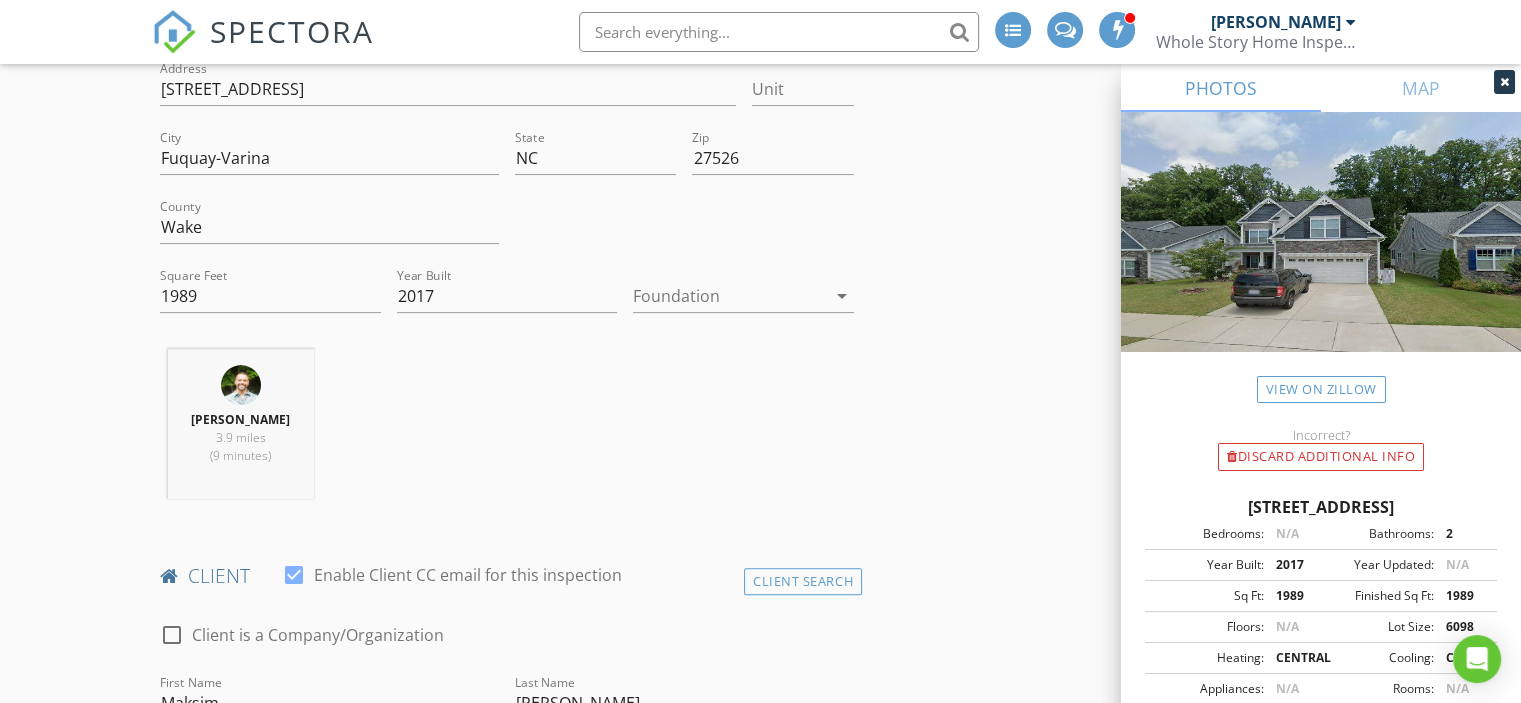 scroll, scrollTop: 400, scrollLeft: 0, axis: vertical 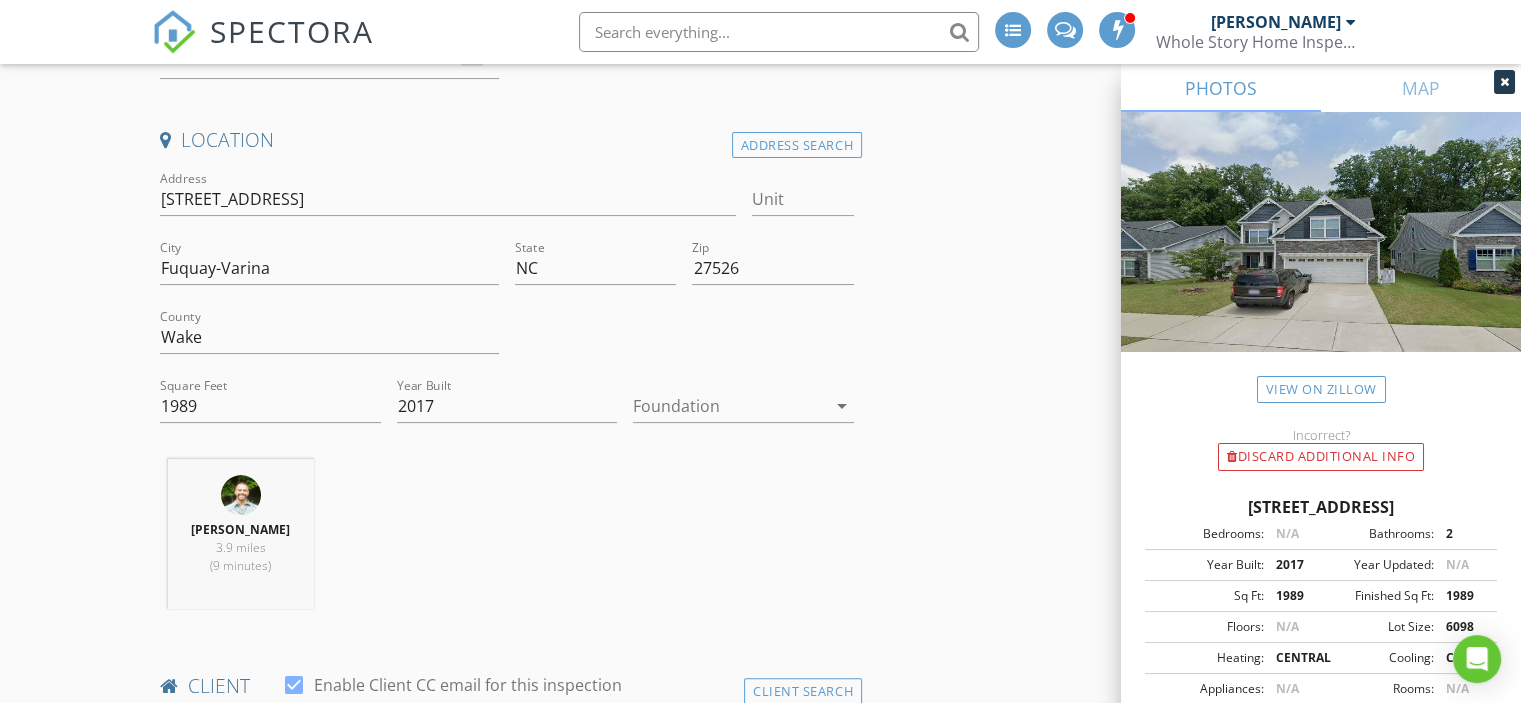 type on "ue3yut@gmail.com" 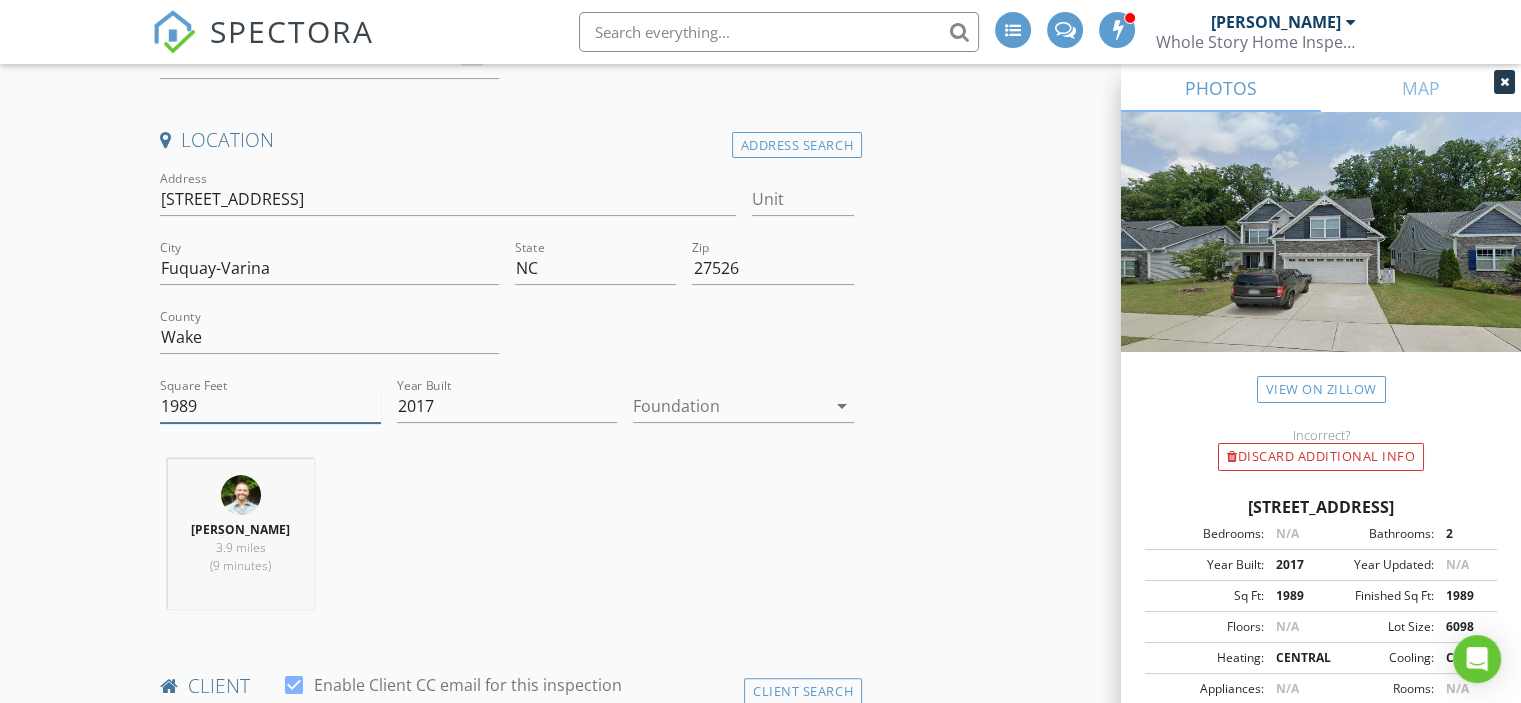 click on "1989" at bounding box center [270, 406] 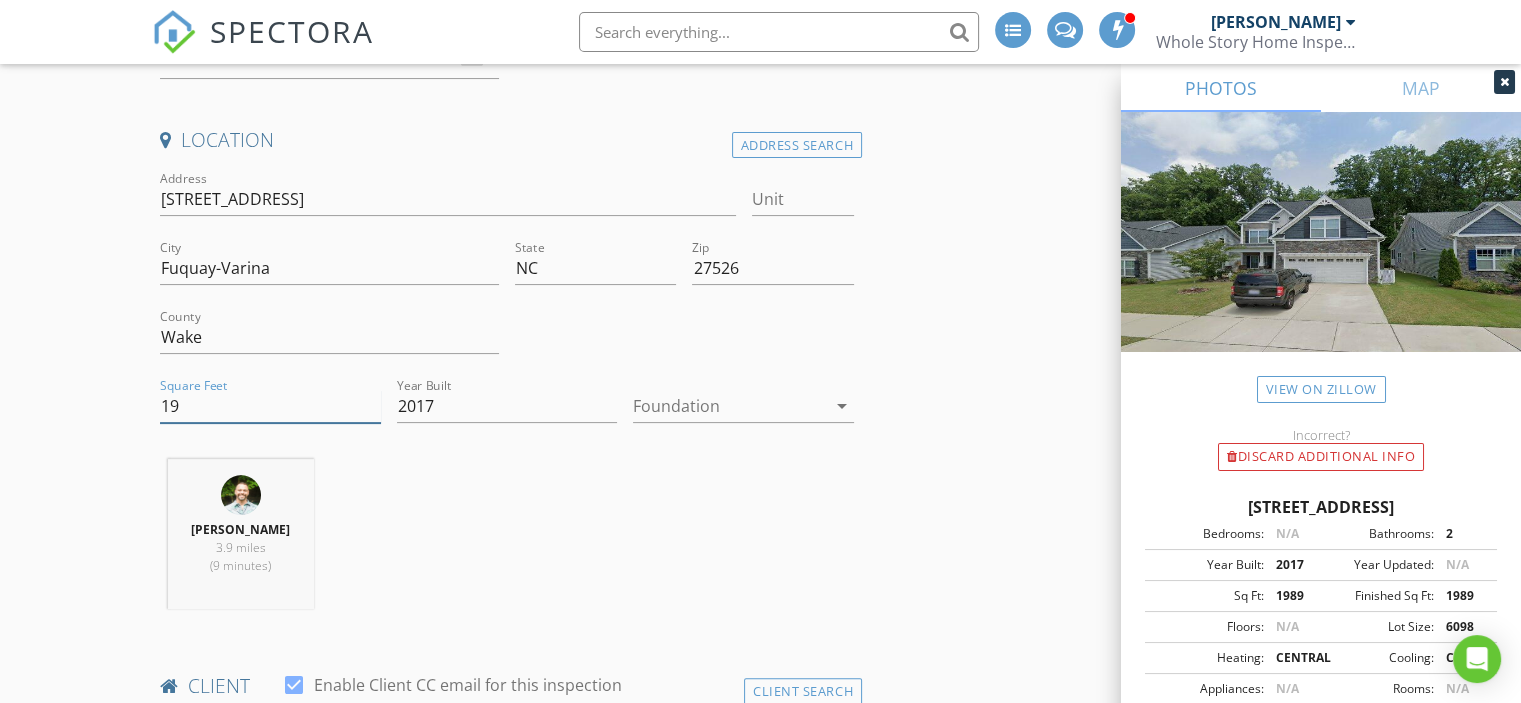 type on "1" 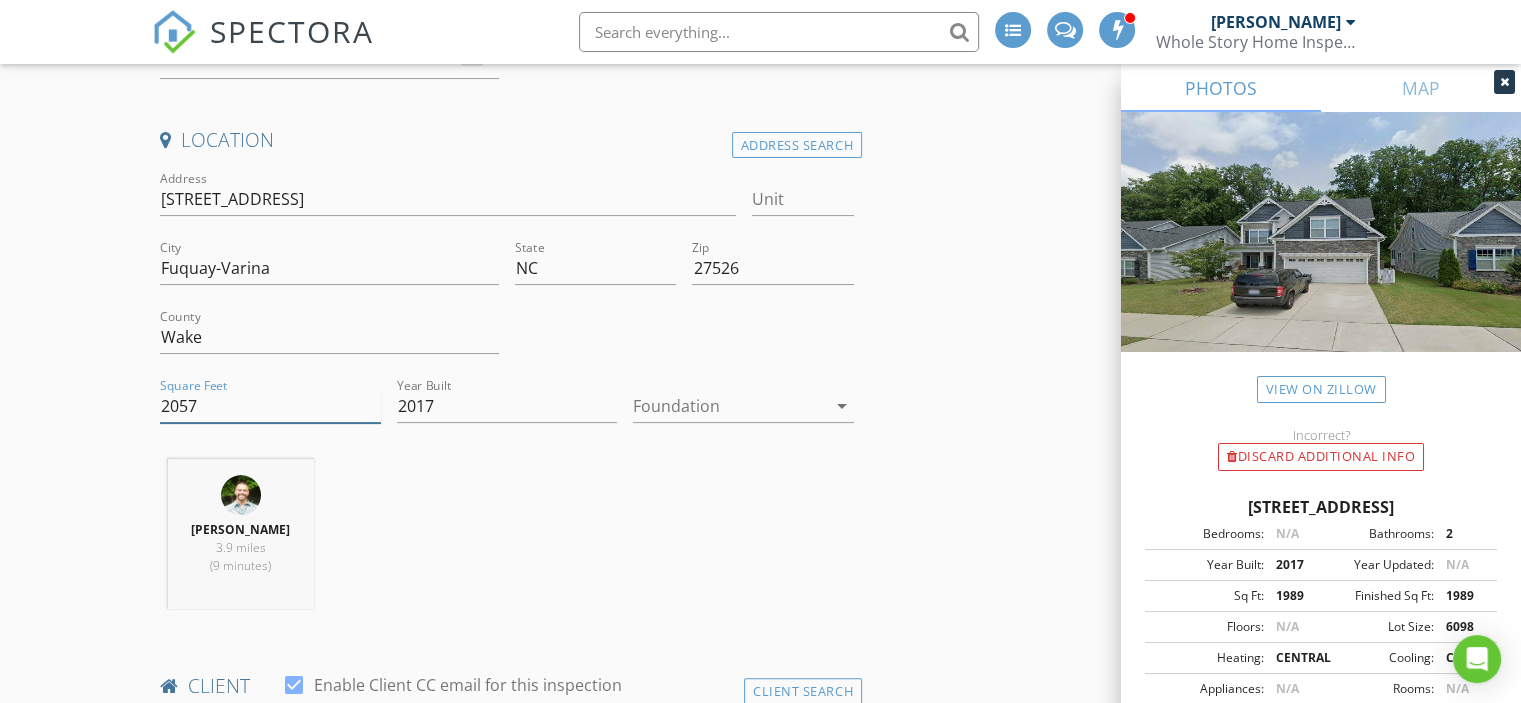 type on "2057" 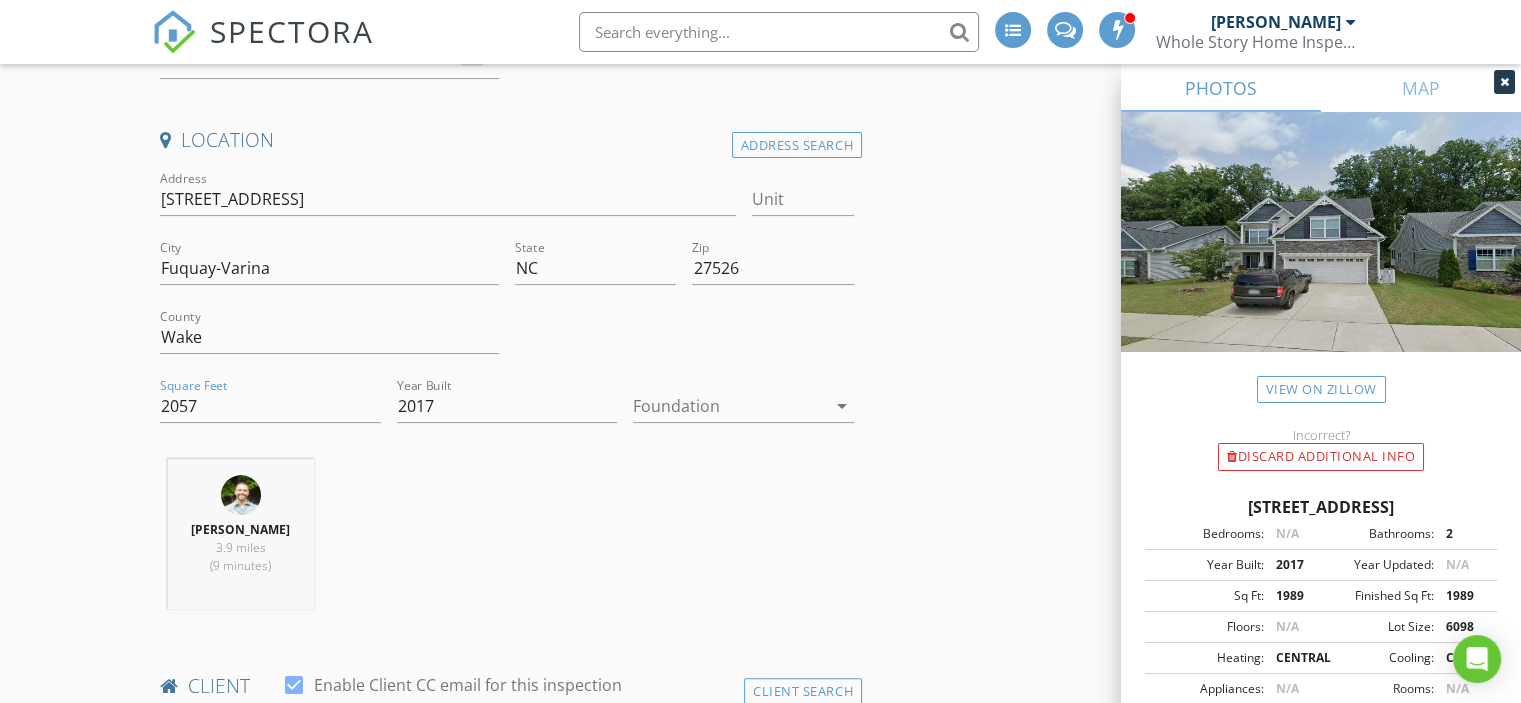 click at bounding box center [729, 406] 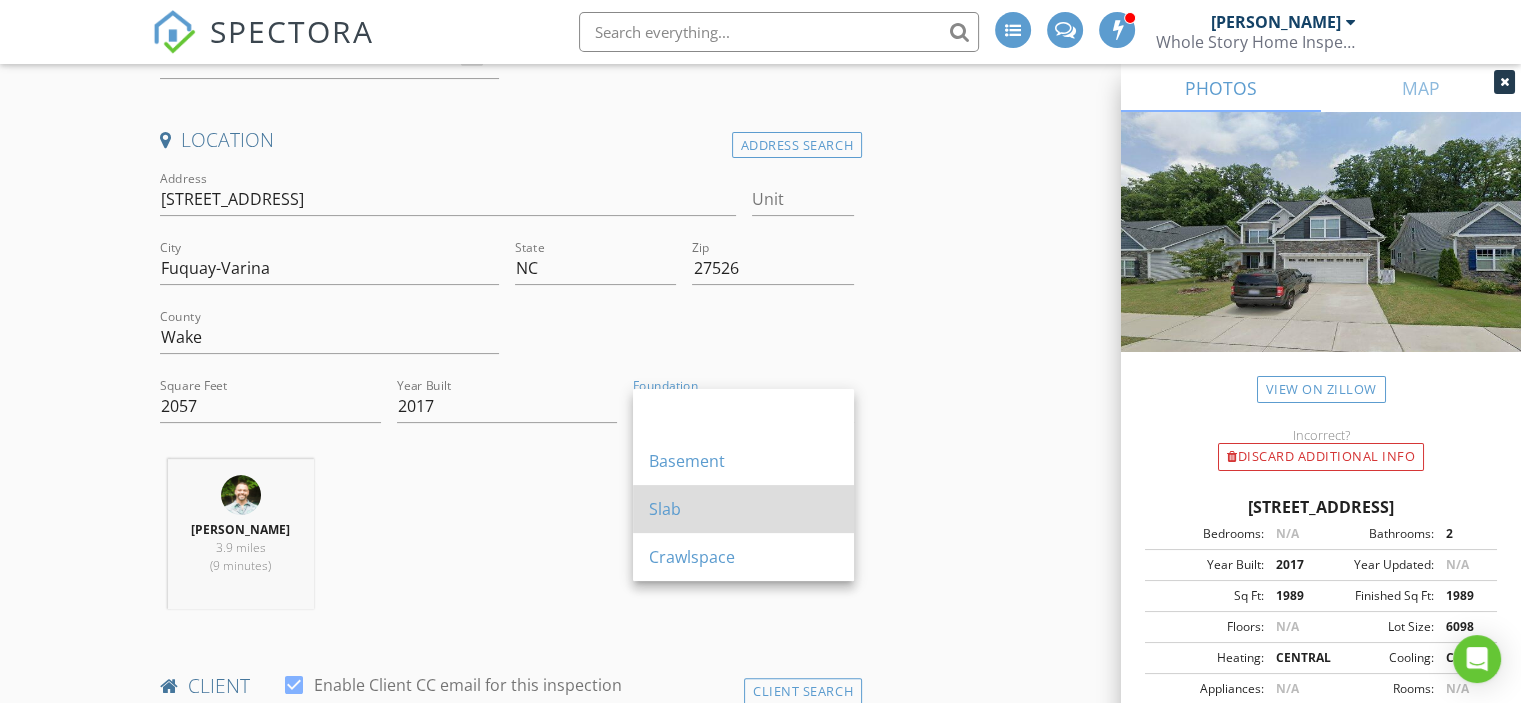 click on "Slab" at bounding box center (743, 509) 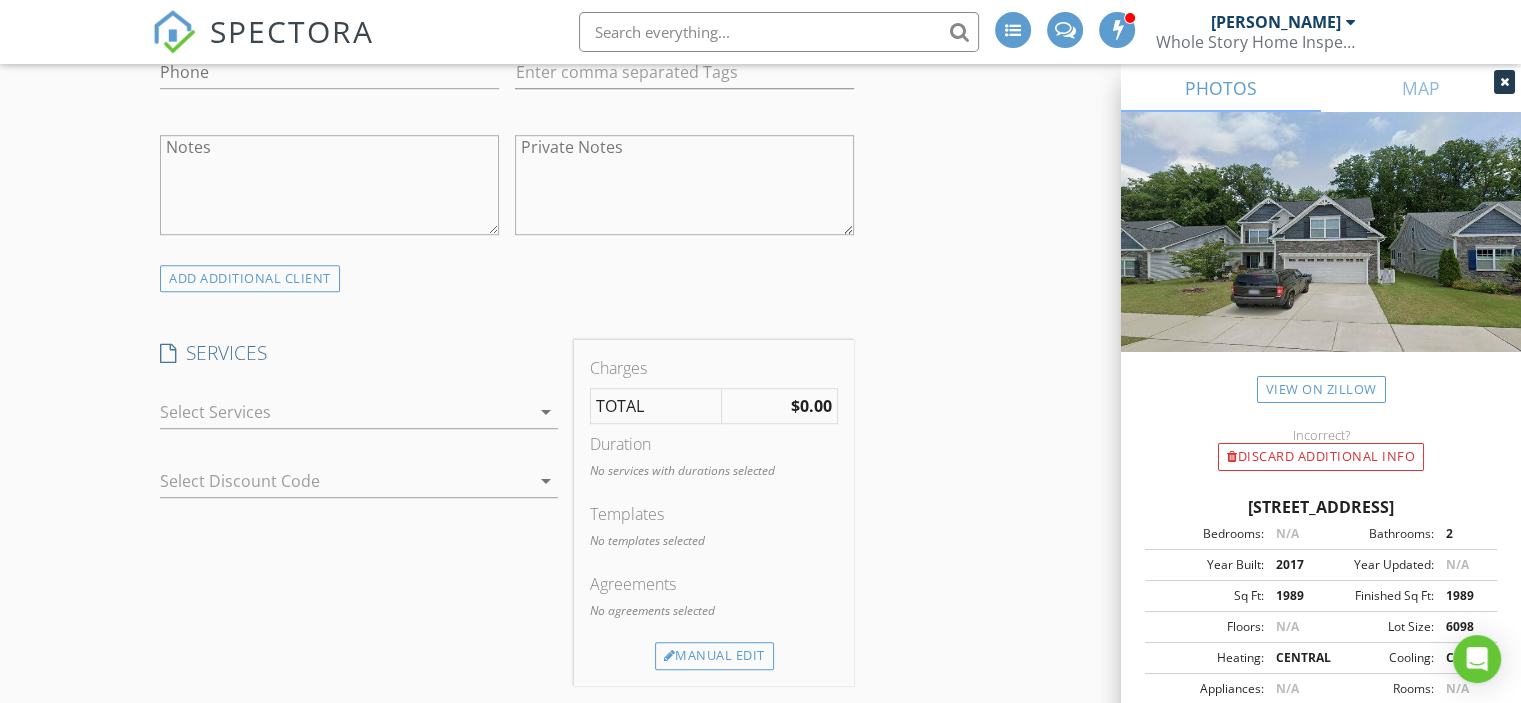 scroll, scrollTop: 1400, scrollLeft: 0, axis: vertical 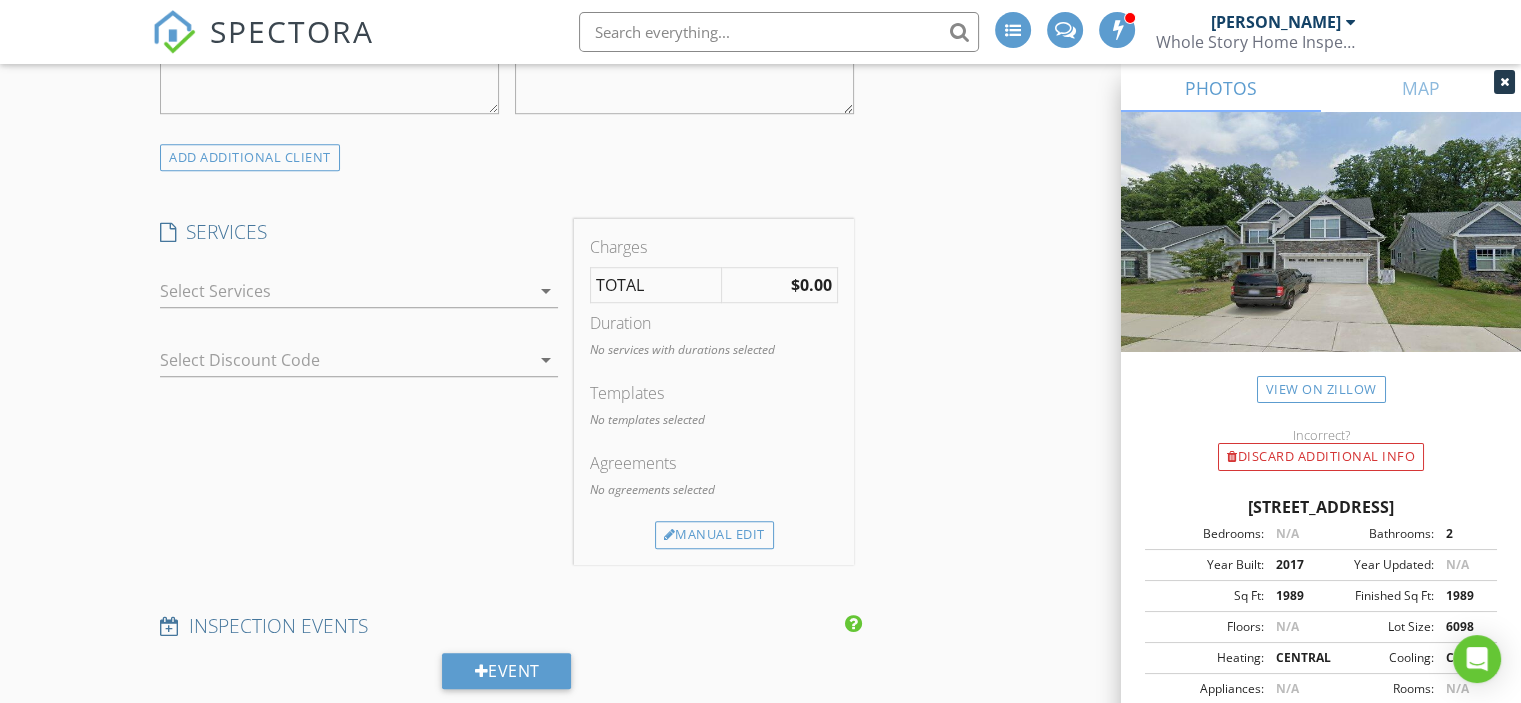 click at bounding box center [345, 291] 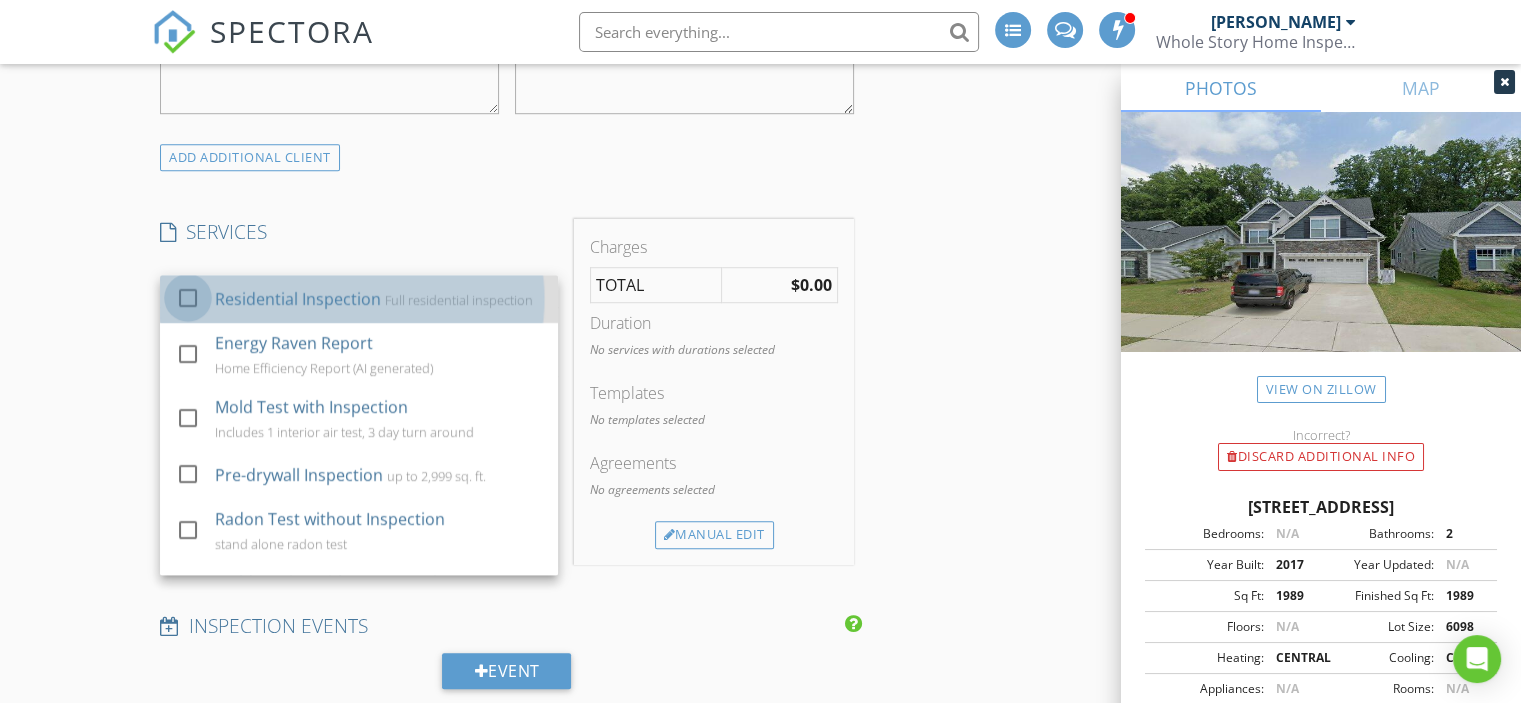 click at bounding box center (188, 298) 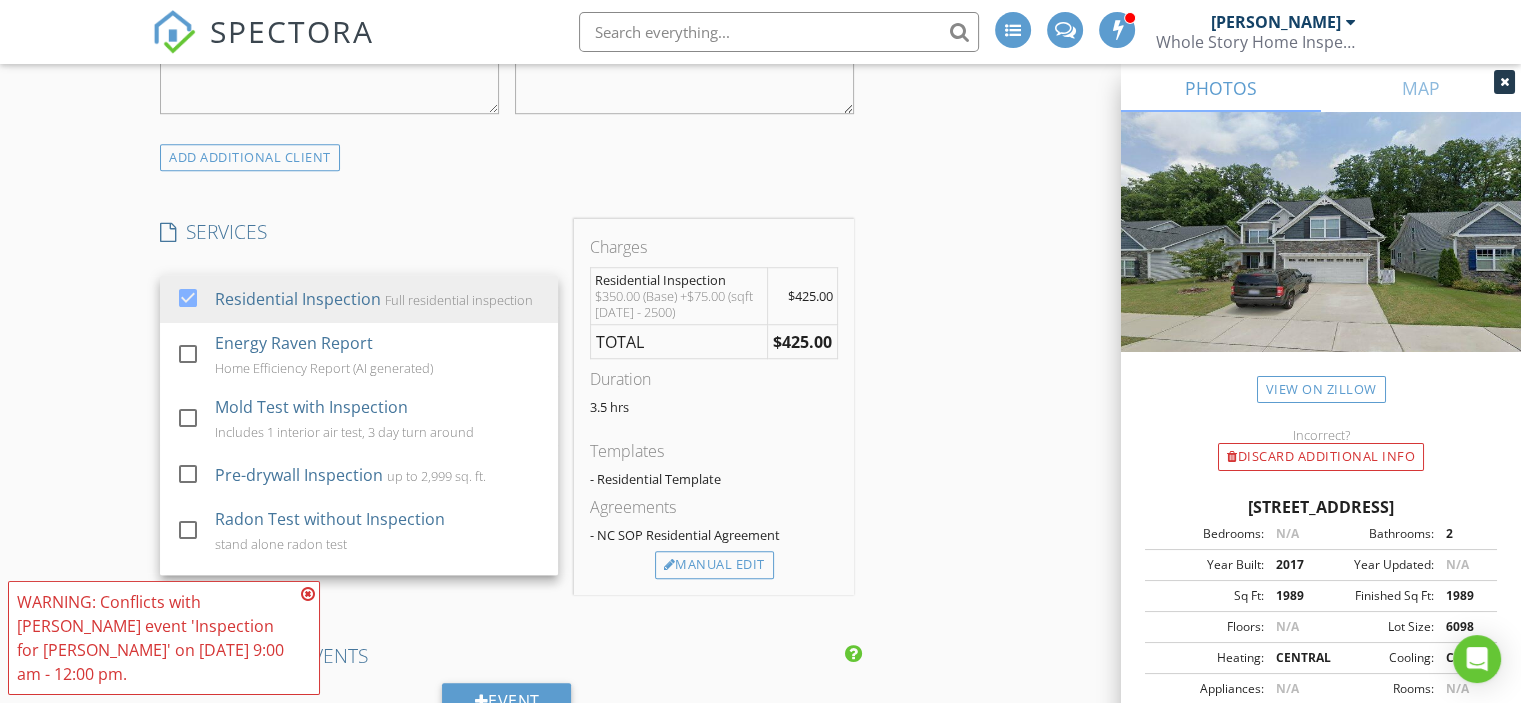 click on "SERVICES" at bounding box center (359, 232) 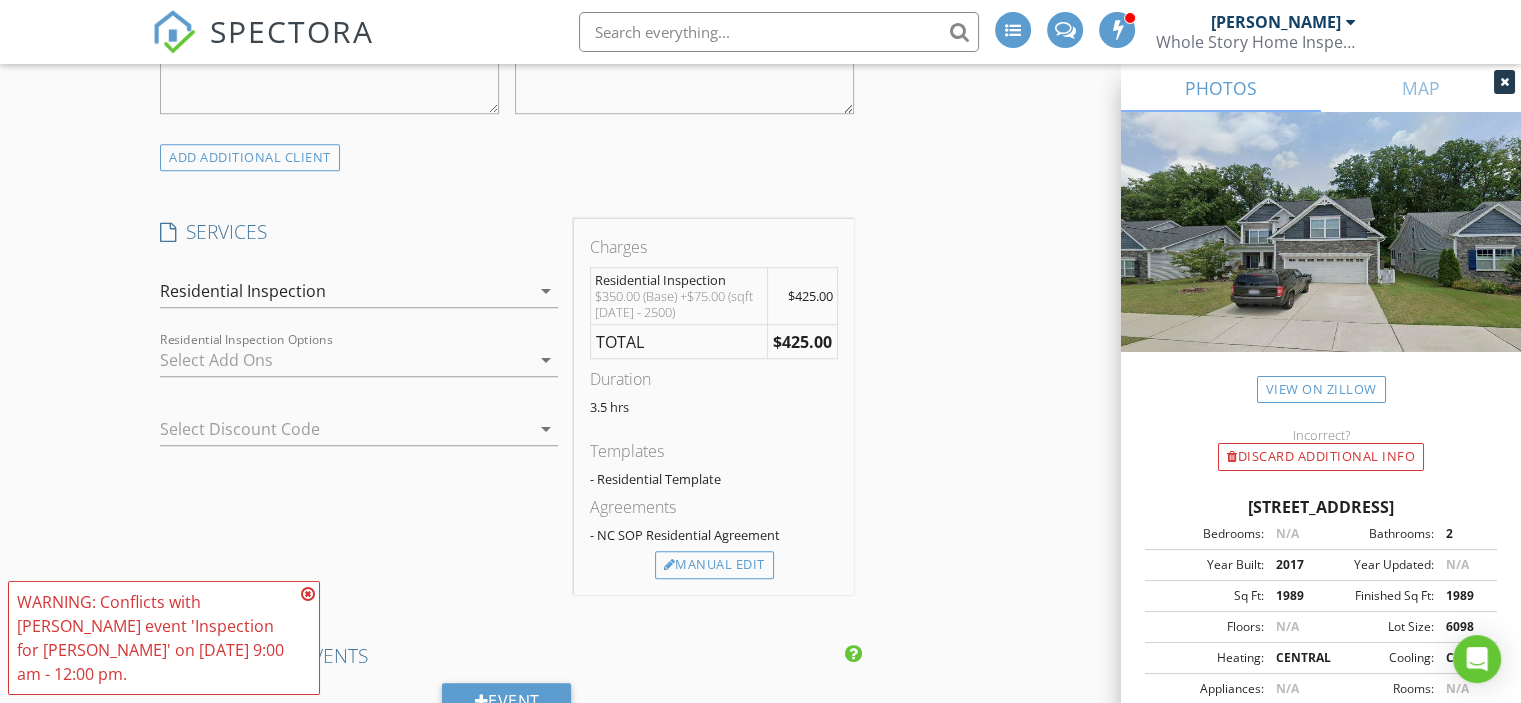 click at bounding box center [345, 360] 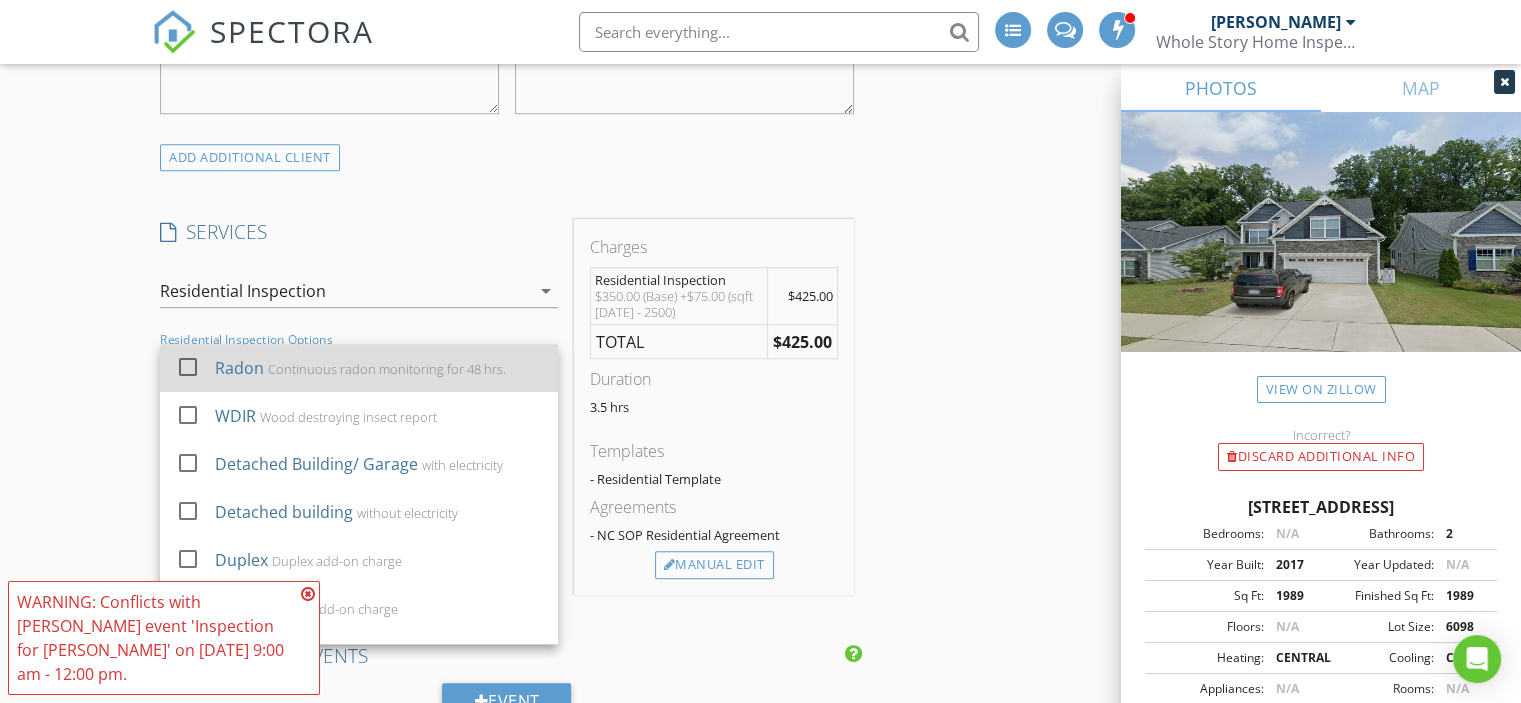 click at bounding box center (188, 367) 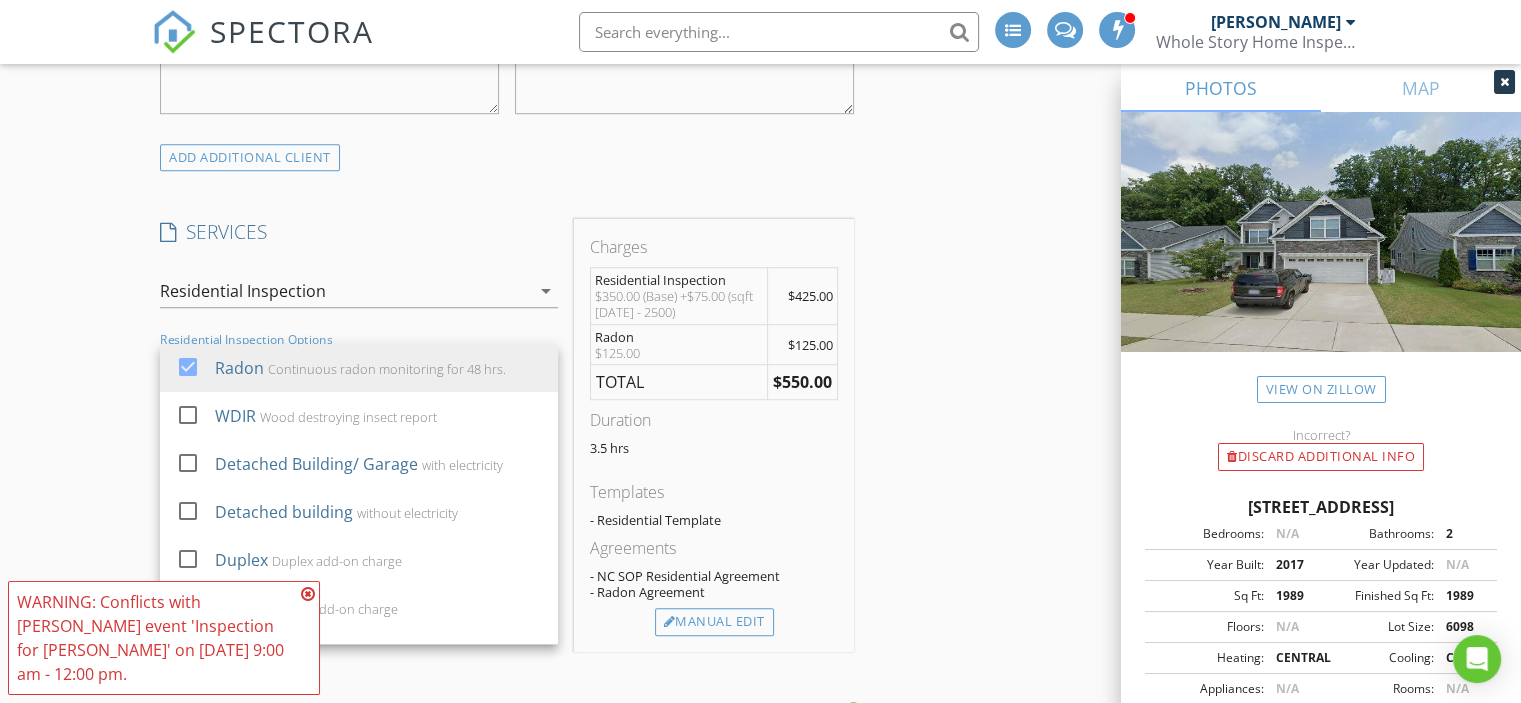 click on "INSPECTOR(S)
check_box   Matthew Torres   PRIMARY   Matthew Torres arrow_drop_down   check_box_outline_blank Matthew Torres specifically requested
Date/Time
07/14/2025 9:00 AM
Location
Address Search       Address 4001 Bostwyck Dr   Unit   City Fuquay-Varina   State NC   Zip 27526   County Wake     Square Feet 2057   Year Built 2017   Foundation Slab arrow_drop_down     Matthew Torres     3.9 miles     (9 minutes)
client
check_box Enable Client CC email for this inspection   Client Search     check_box_outline_blank Client is a Company/Organization     First Name Maksim   Last Name Efimov   Email ue3yut@gmail.com   CC Email   Phone         Tags         Notes   Private Notes
ADD ADDITIONAL client
SERVICES
check_box   Residential Inspection   Full residential inspection" at bounding box center [760, 618] 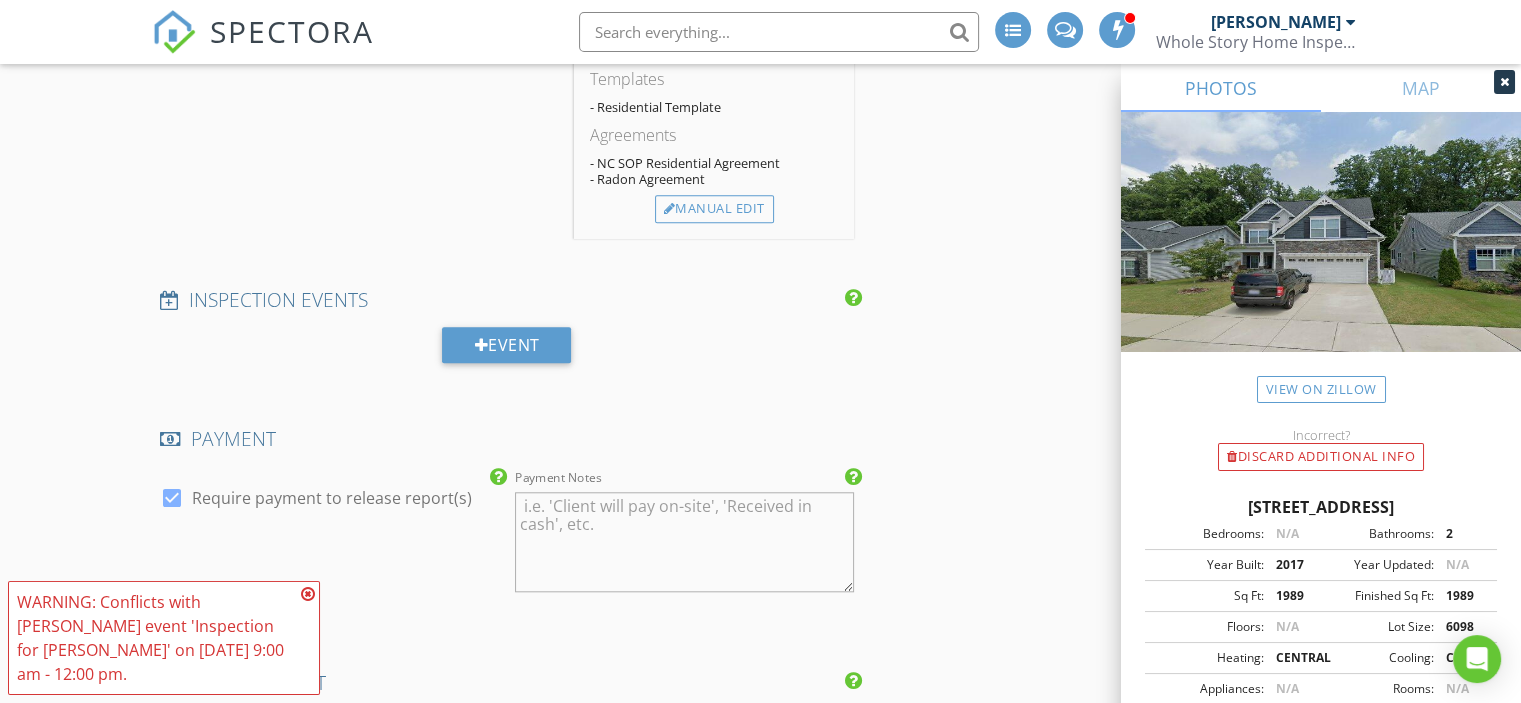 scroll, scrollTop: 1900, scrollLeft: 0, axis: vertical 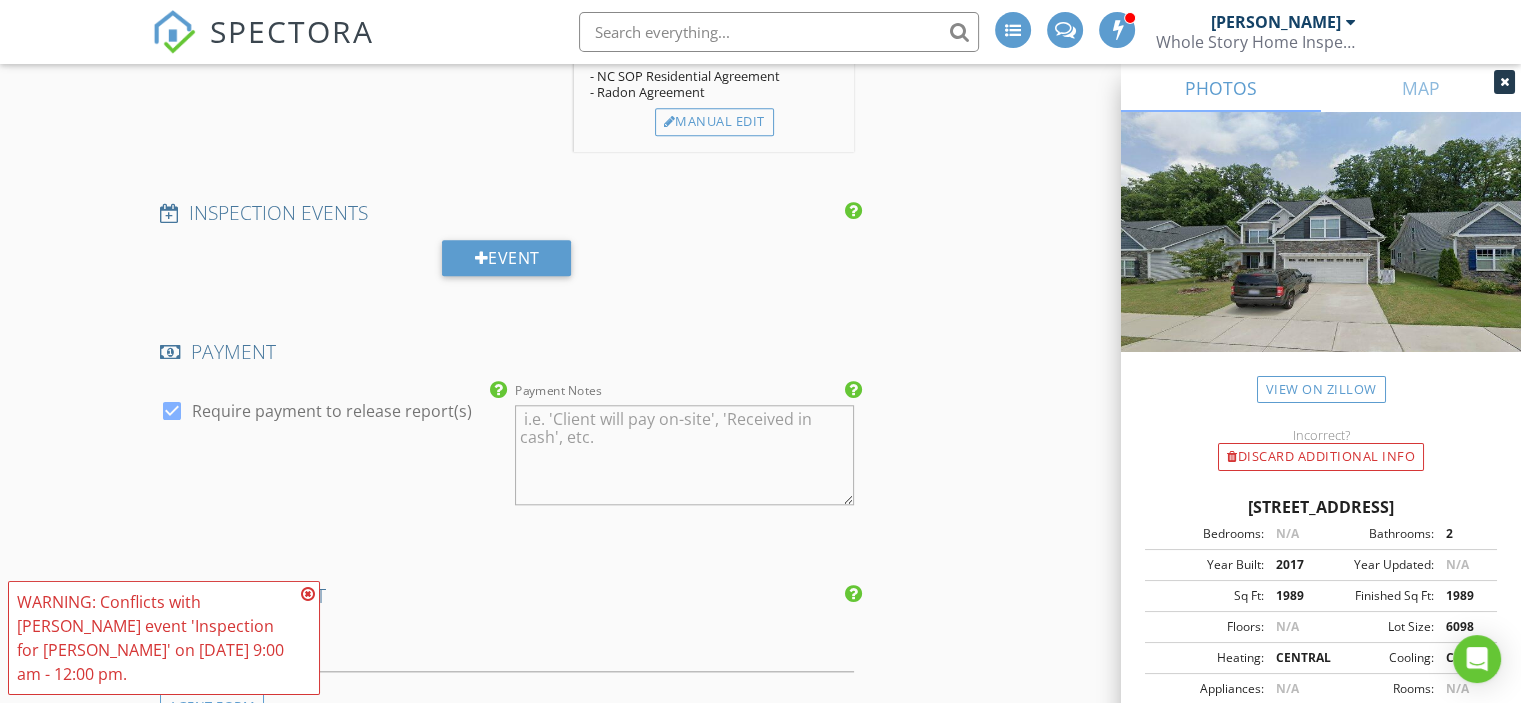 click at bounding box center (172, 411) 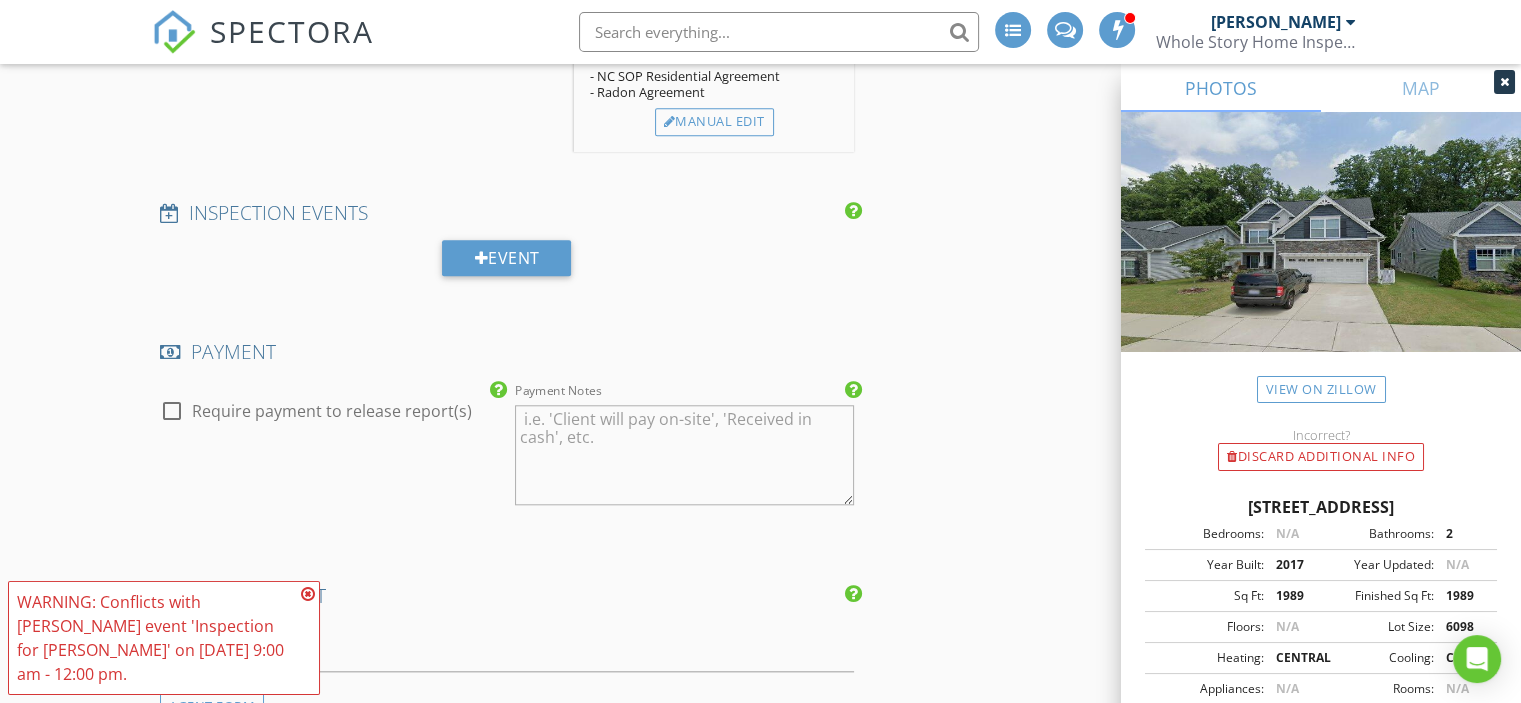 click at bounding box center [308, 594] 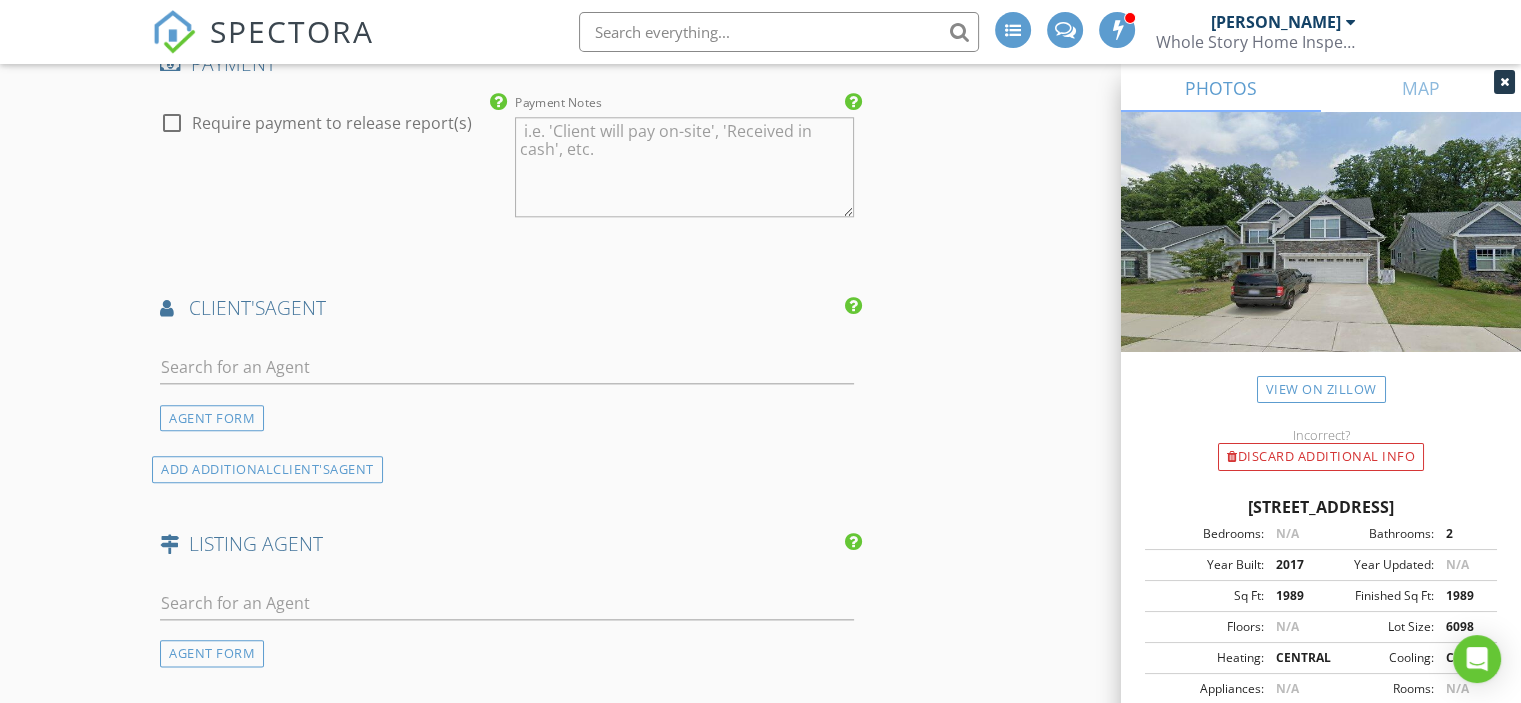 scroll, scrollTop: 2200, scrollLeft: 0, axis: vertical 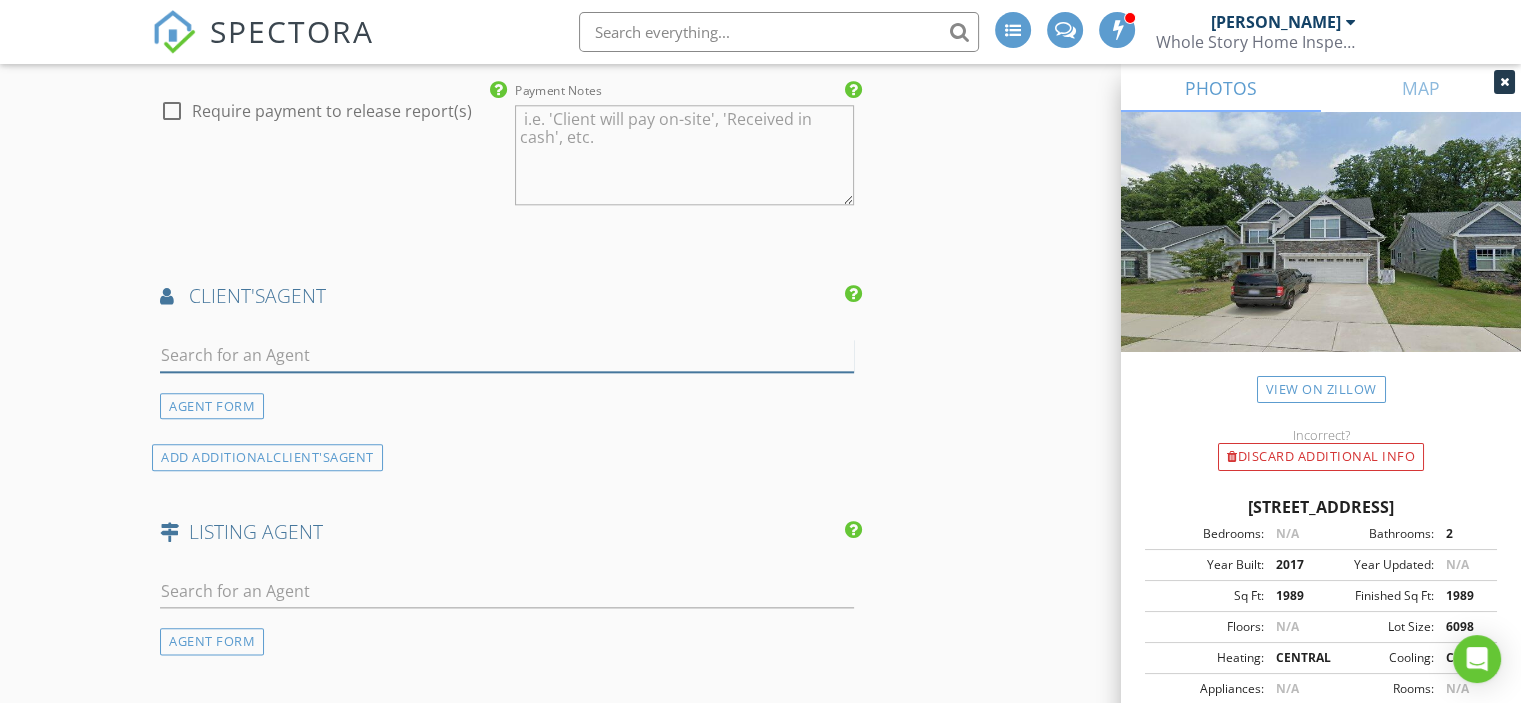click at bounding box center [507, 355] 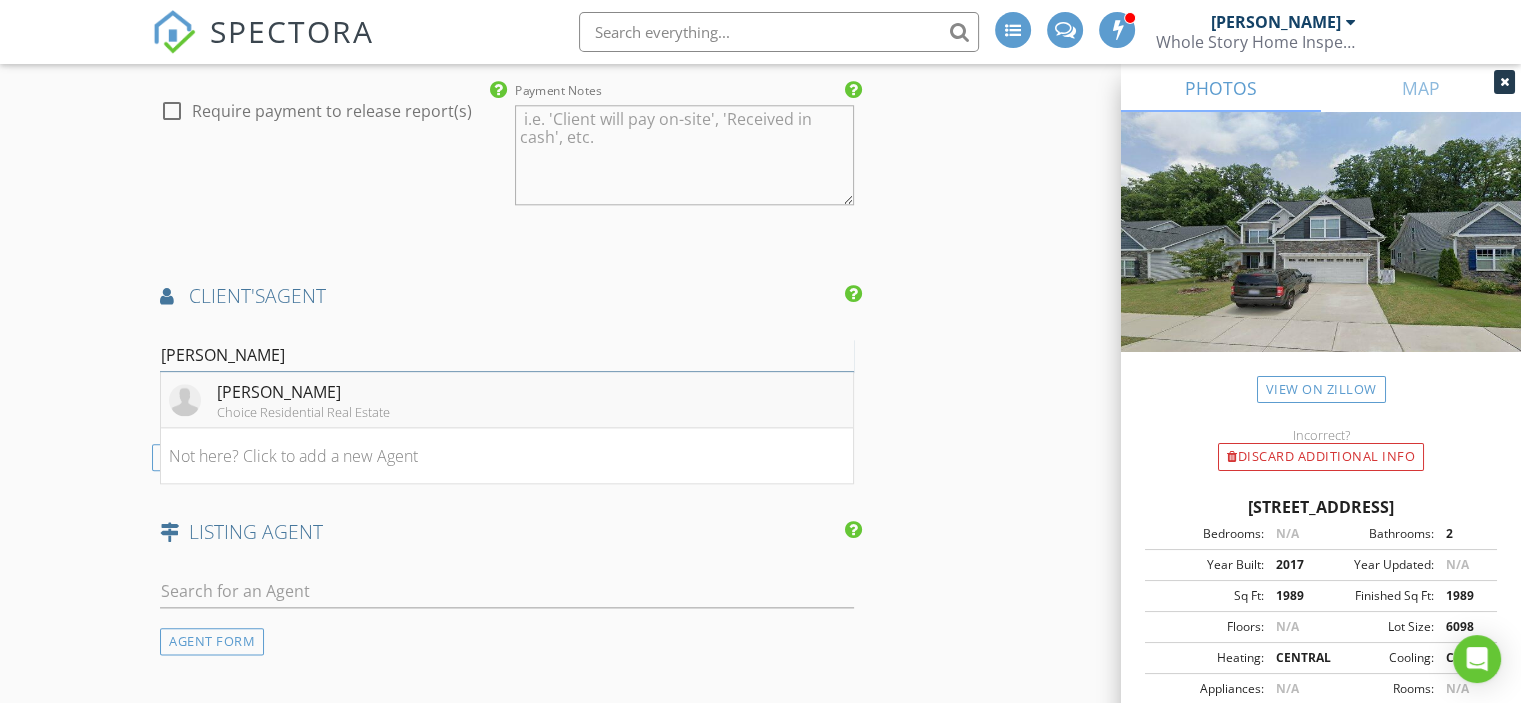 type on "Nad" 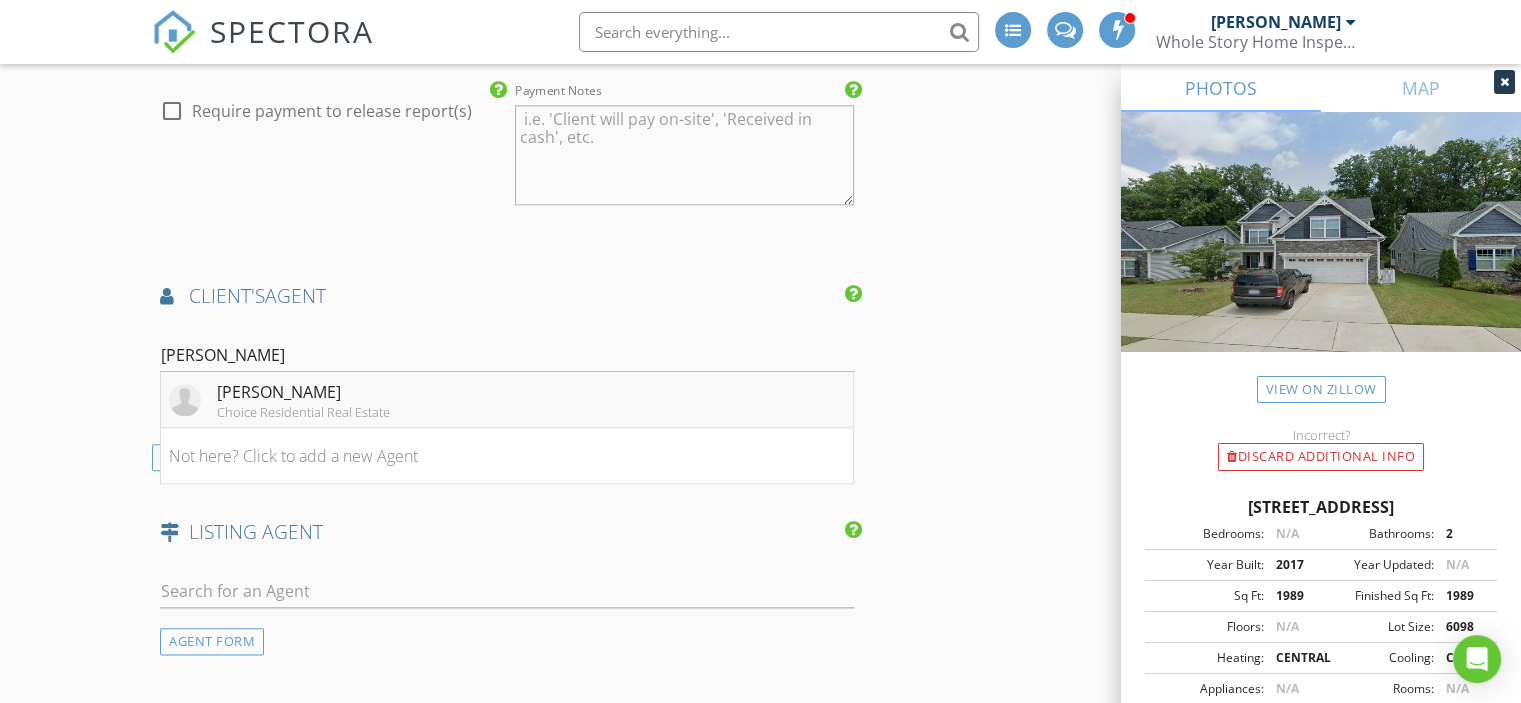 click on "Nadia Bareisha" at bounding box center [303, 392] 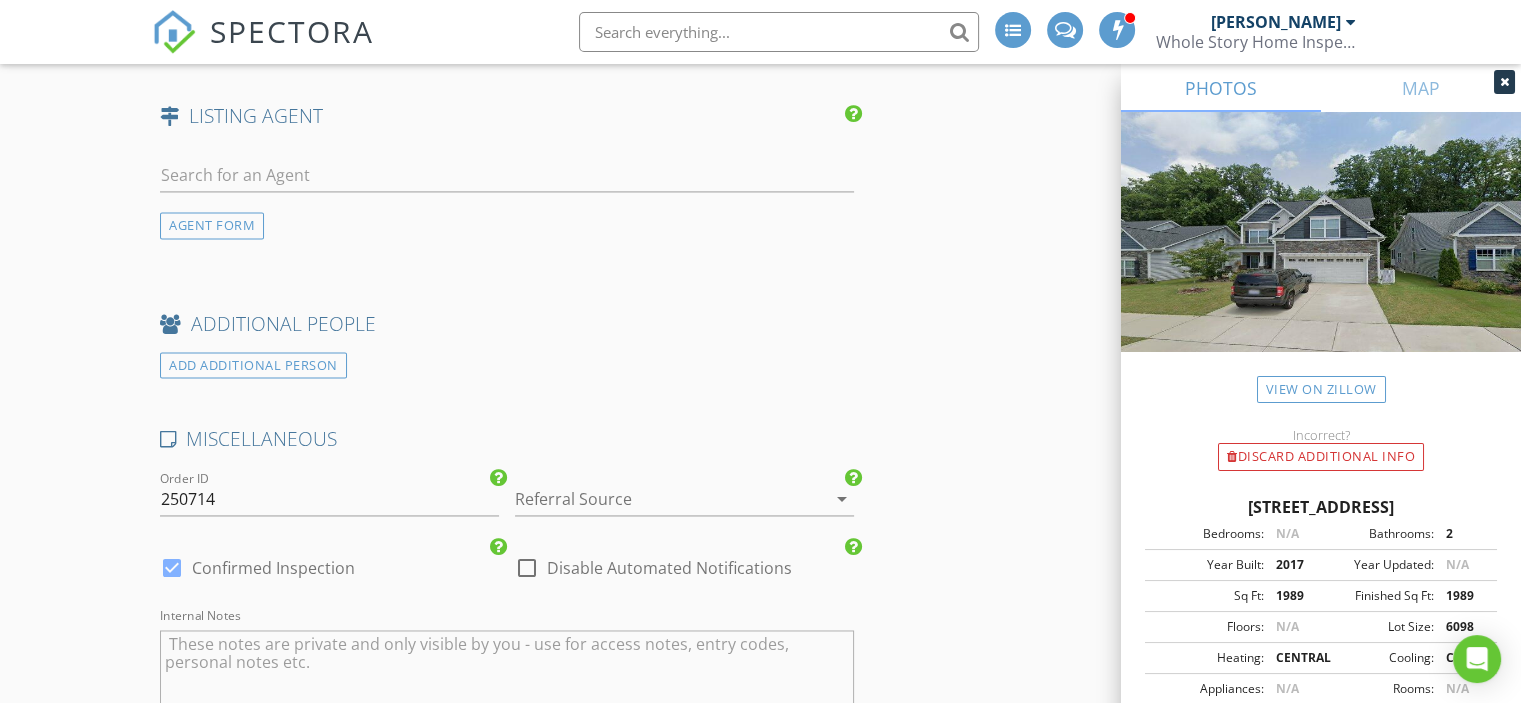 scroll, scrollTop: 3100, scrollLeft: 0, axis: vertical 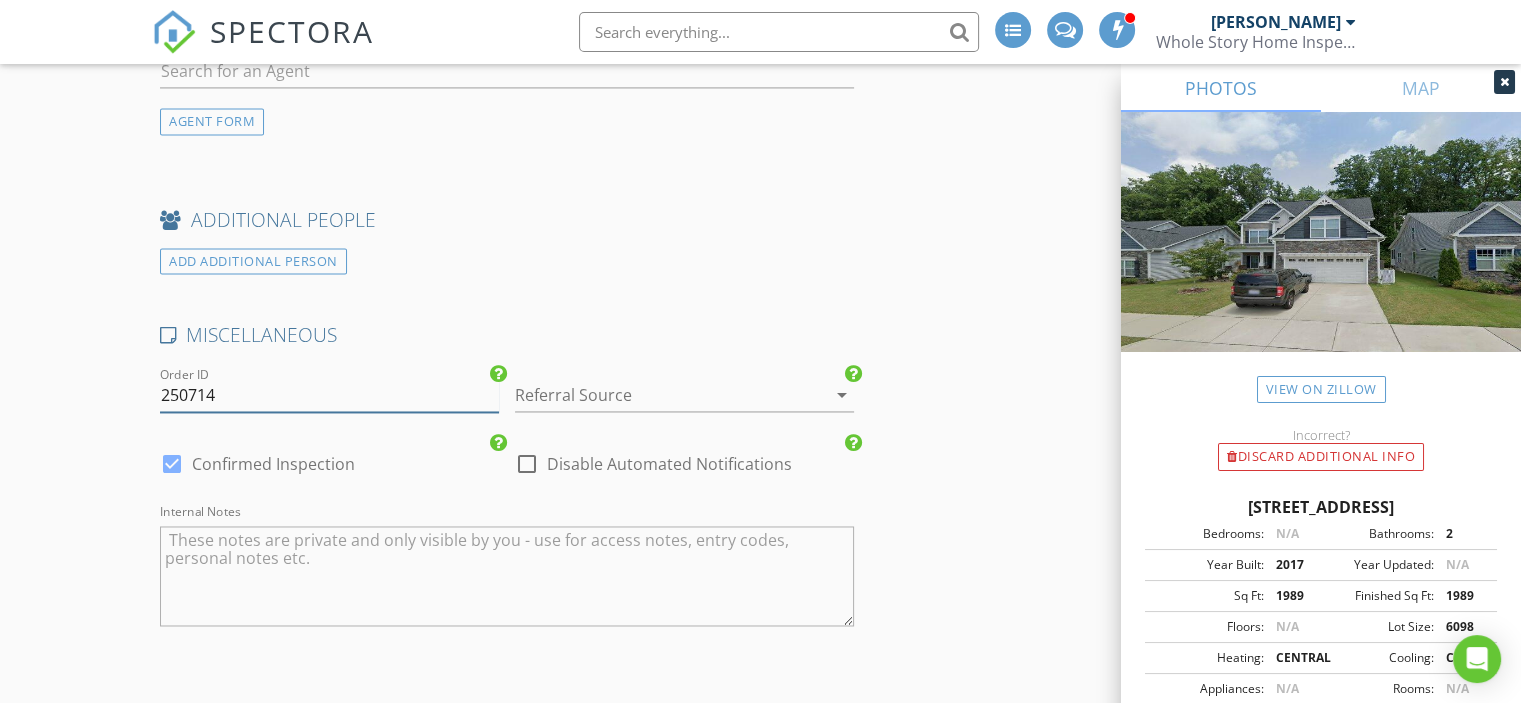 click on "250714" at bounding box center [329, 395] 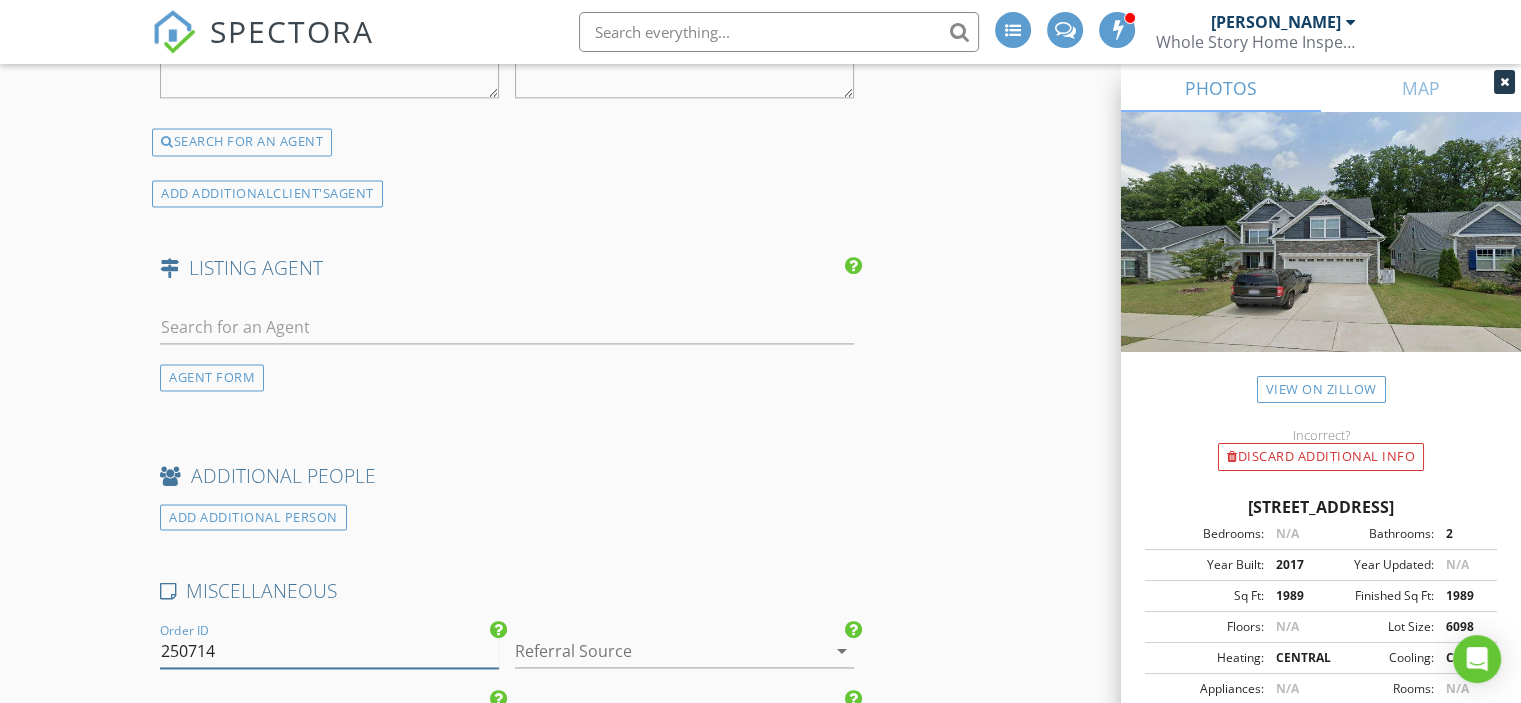 scroll, scrollTop: 3100, scrollLeft: 0, axis: vertical 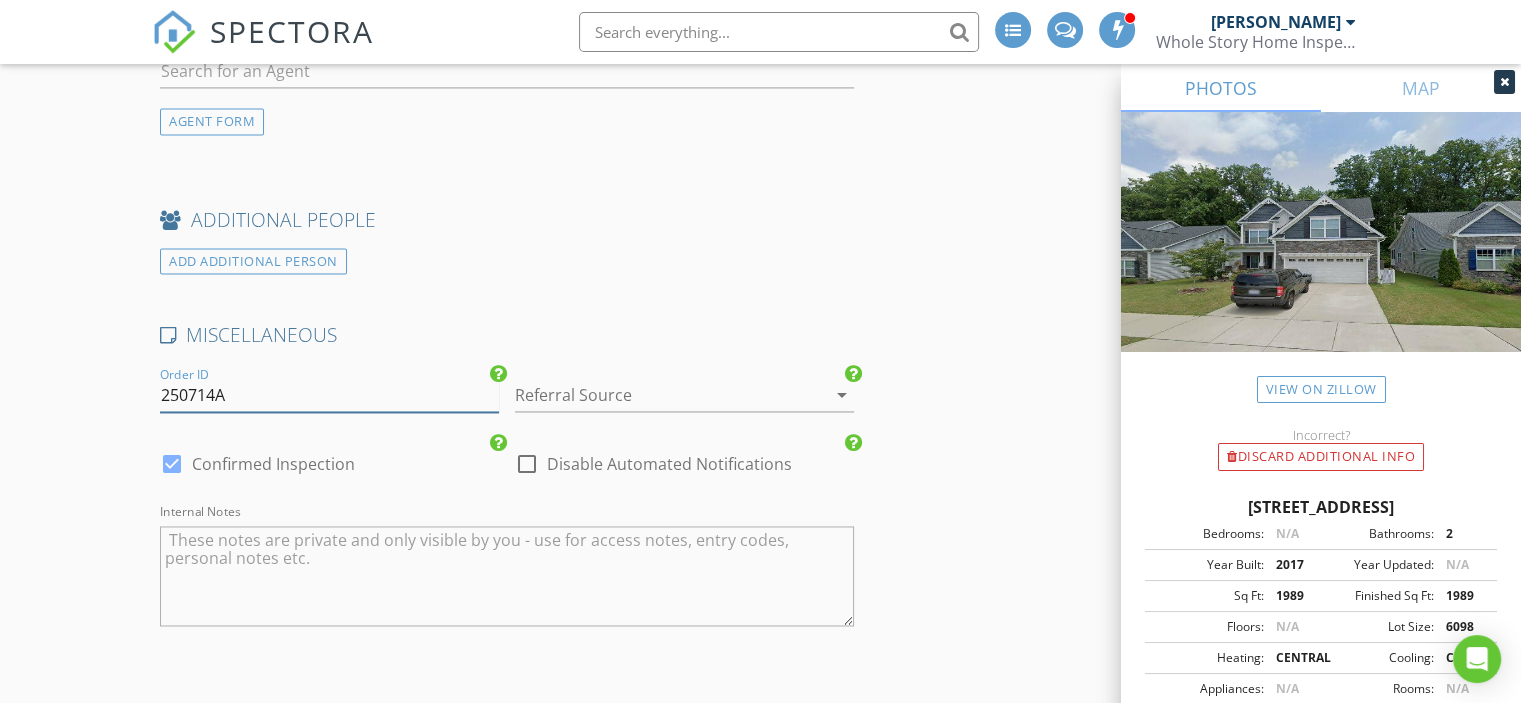 type on "250714A" 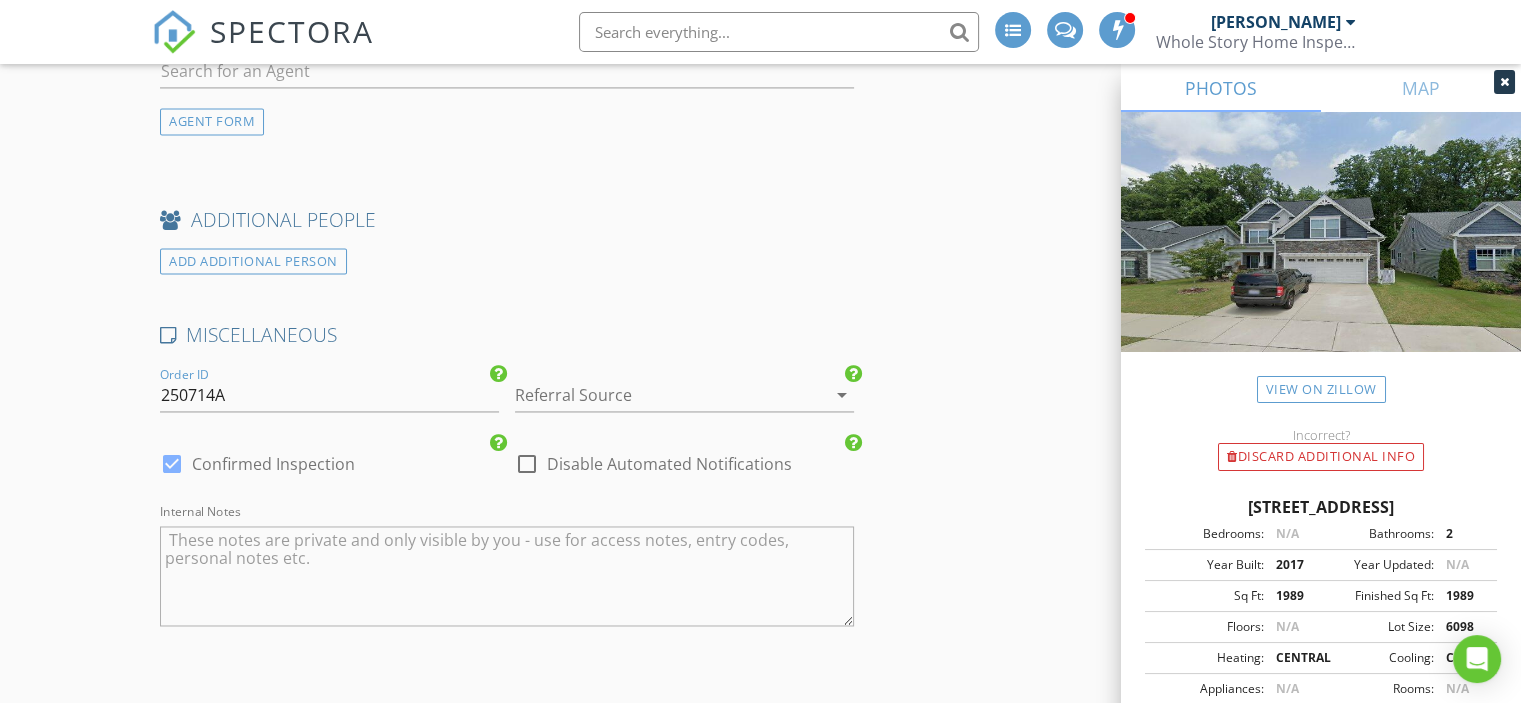 click at bounding box center (656, 395) 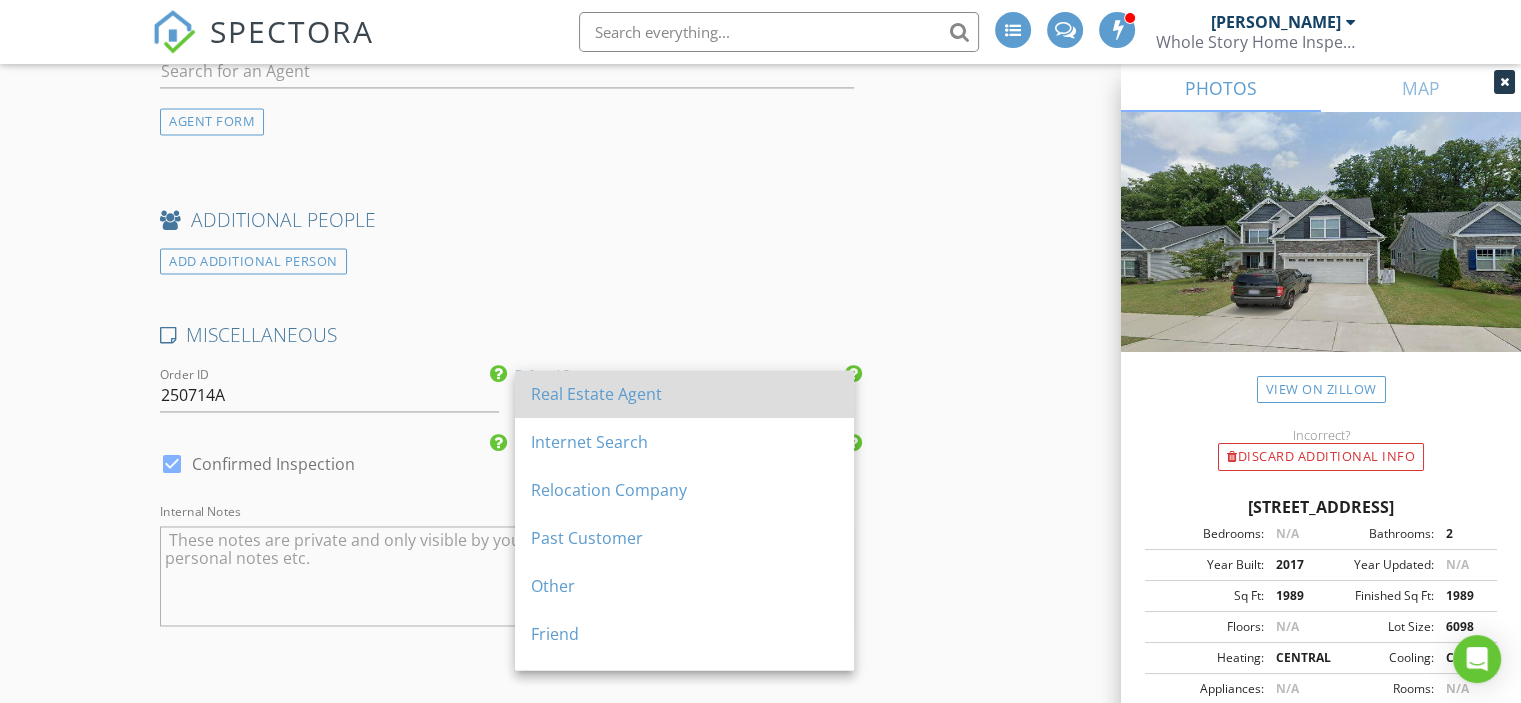 click on "Real Estate Agent" at bounding box center (684, 394) 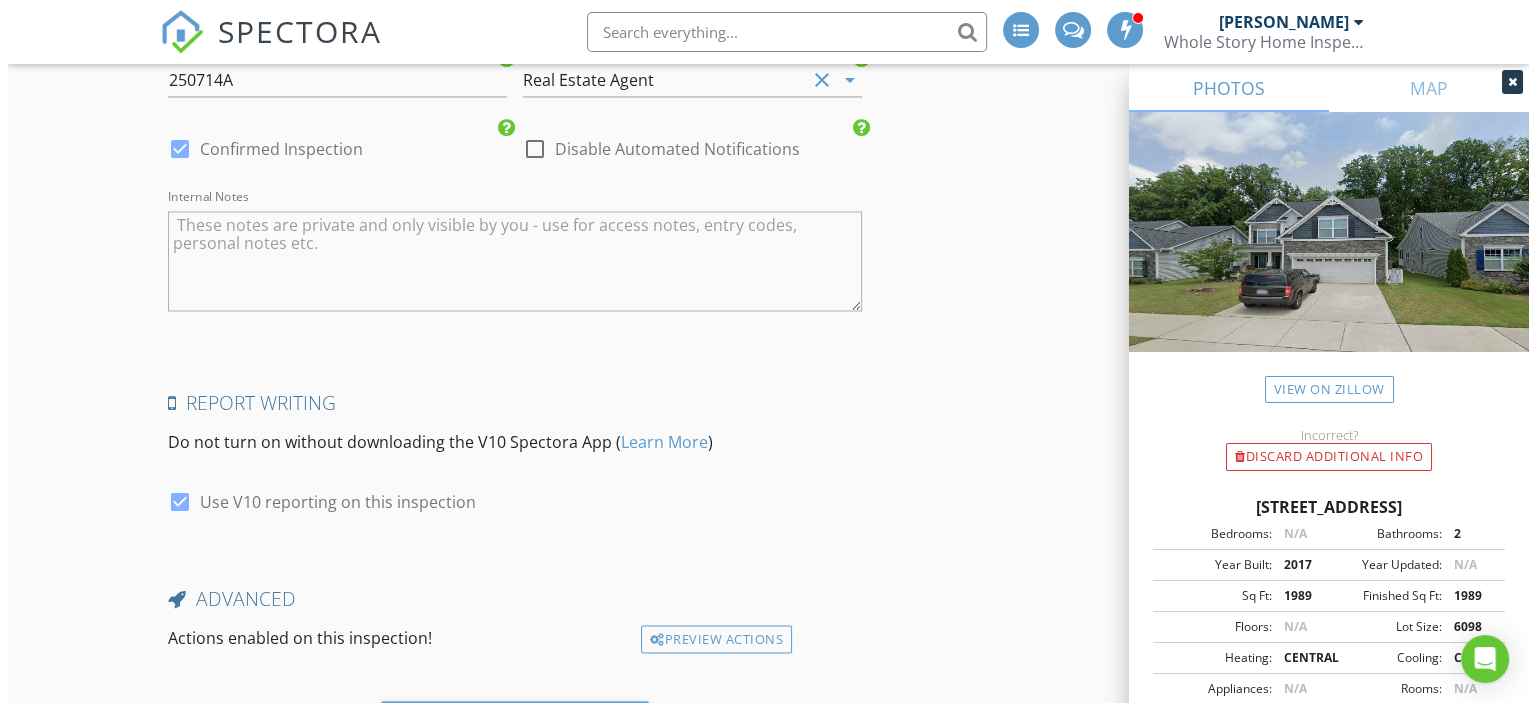 scroll, scrollTop: 3519, scrollLeft: 0, axis: vertical 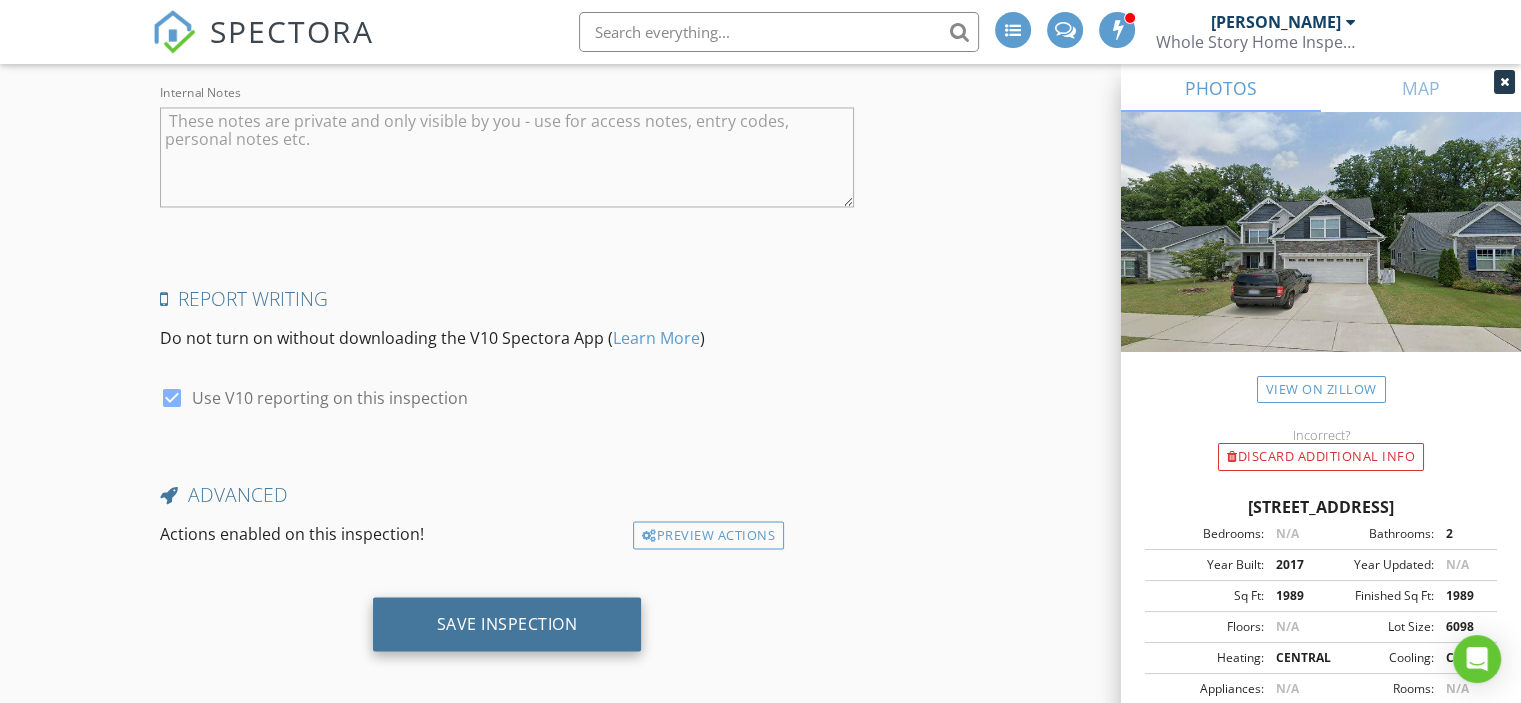 click on "Save Inspection" at bounding box center (507, 623) 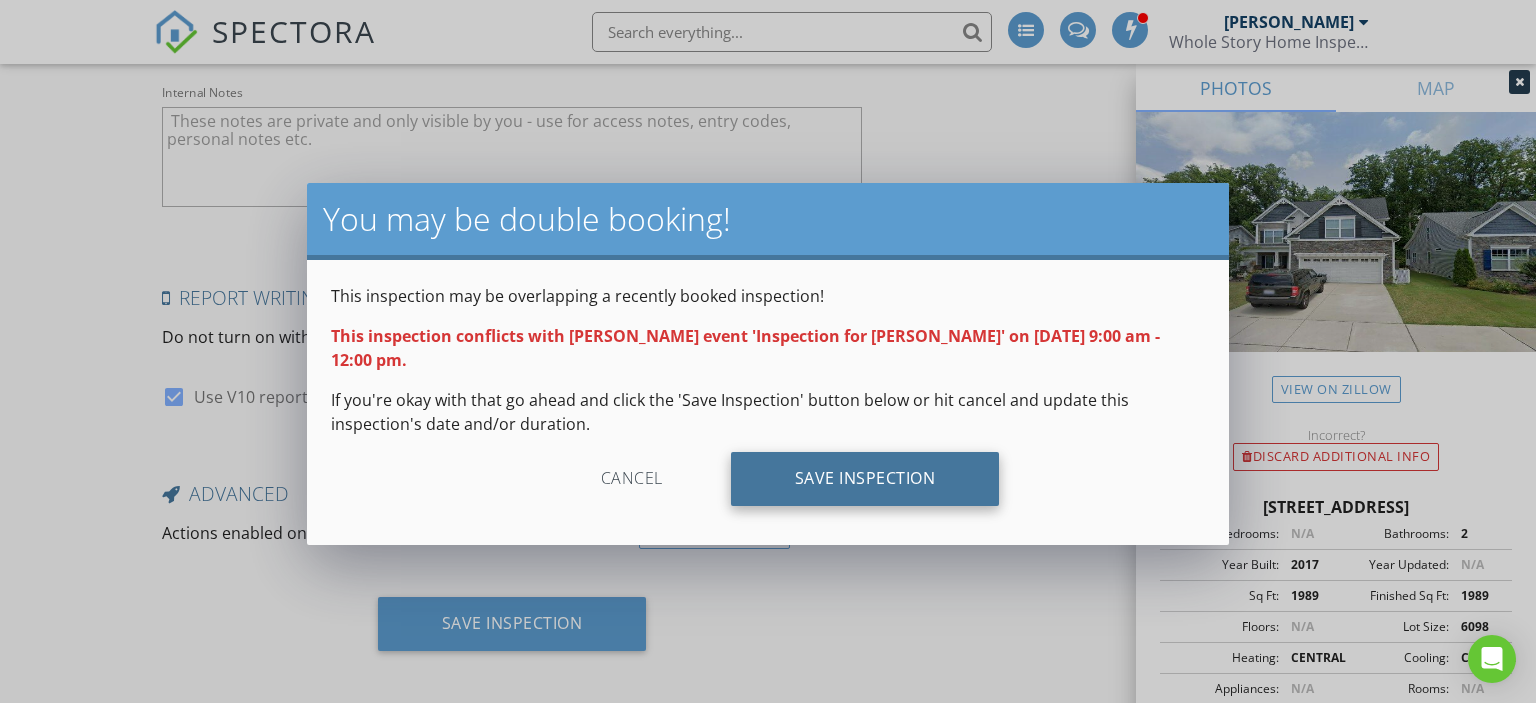 click on "Save Inspection" at bounding box center (865, 479) 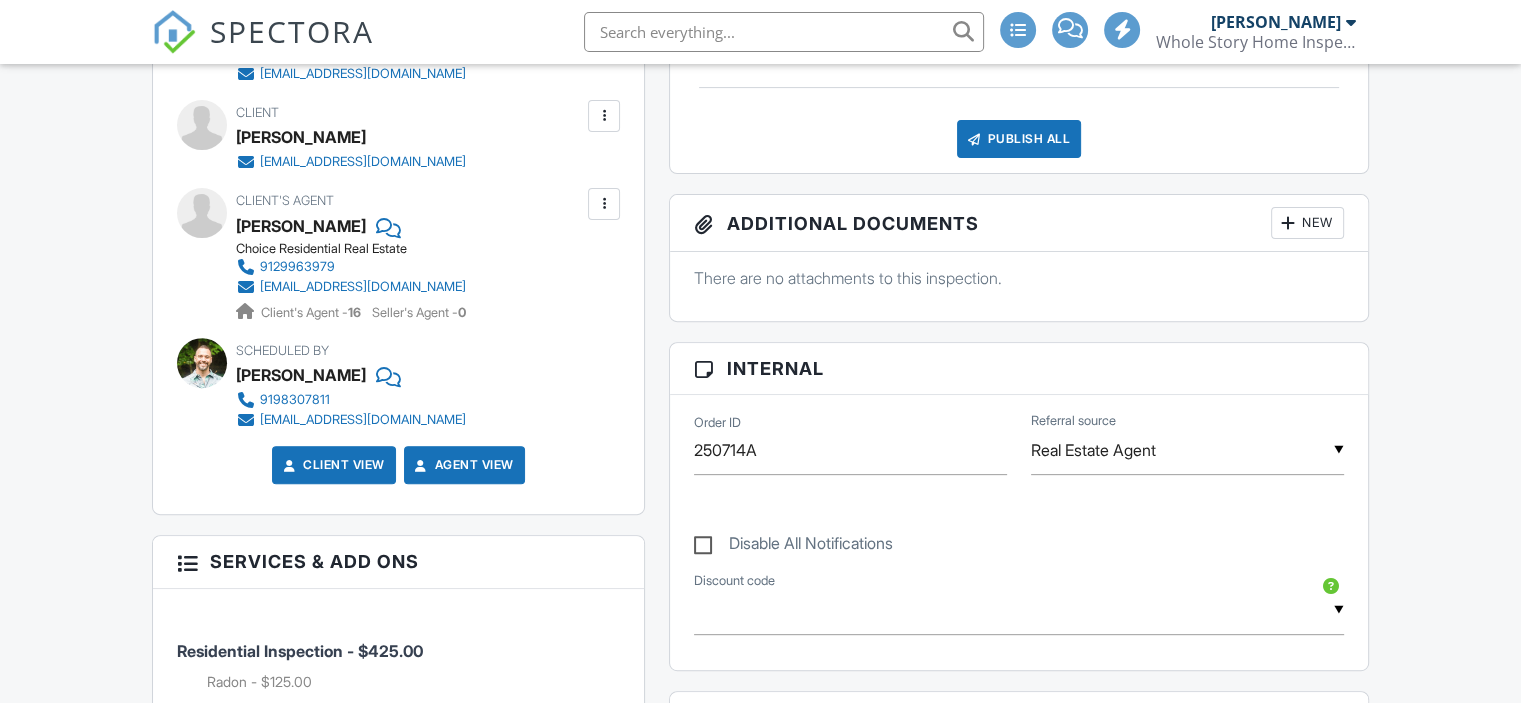 scroll, scrollTop: 800, scrollLeft: 0, axis: vertical 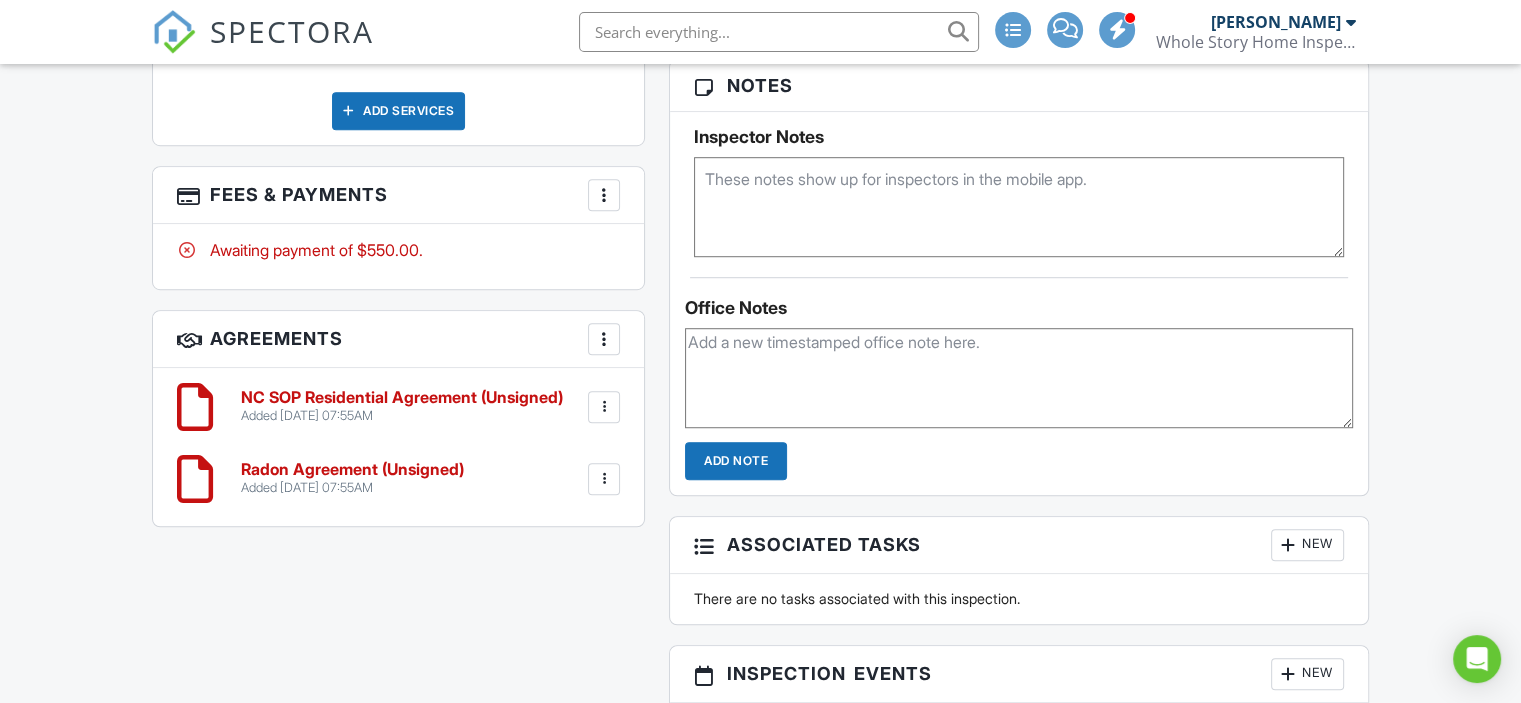 click at bounding box center [604, 195] 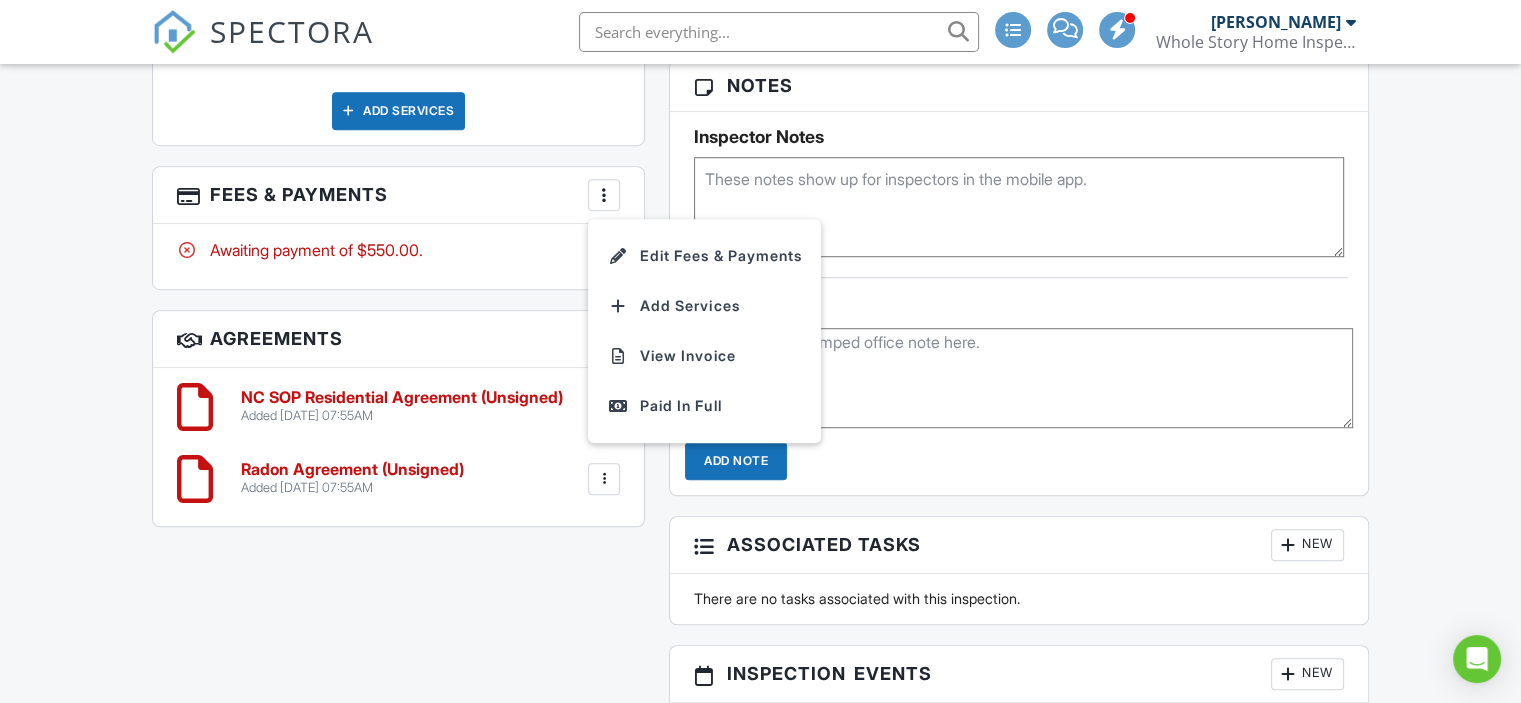 click on "Edit Fees & Payments" at bounding box center [704, 256] 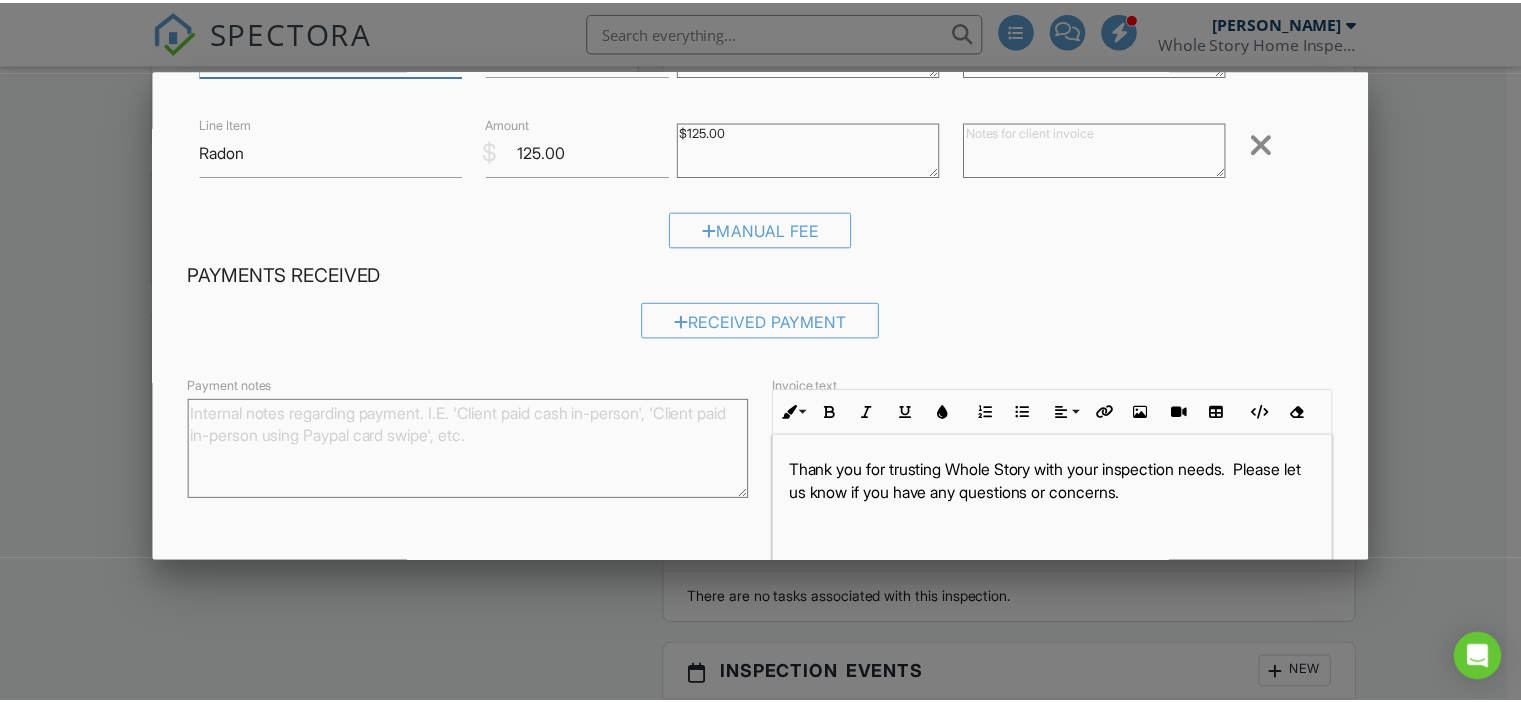scroll, scrollTop: 319, scrollLeft: 0, axis: vertical 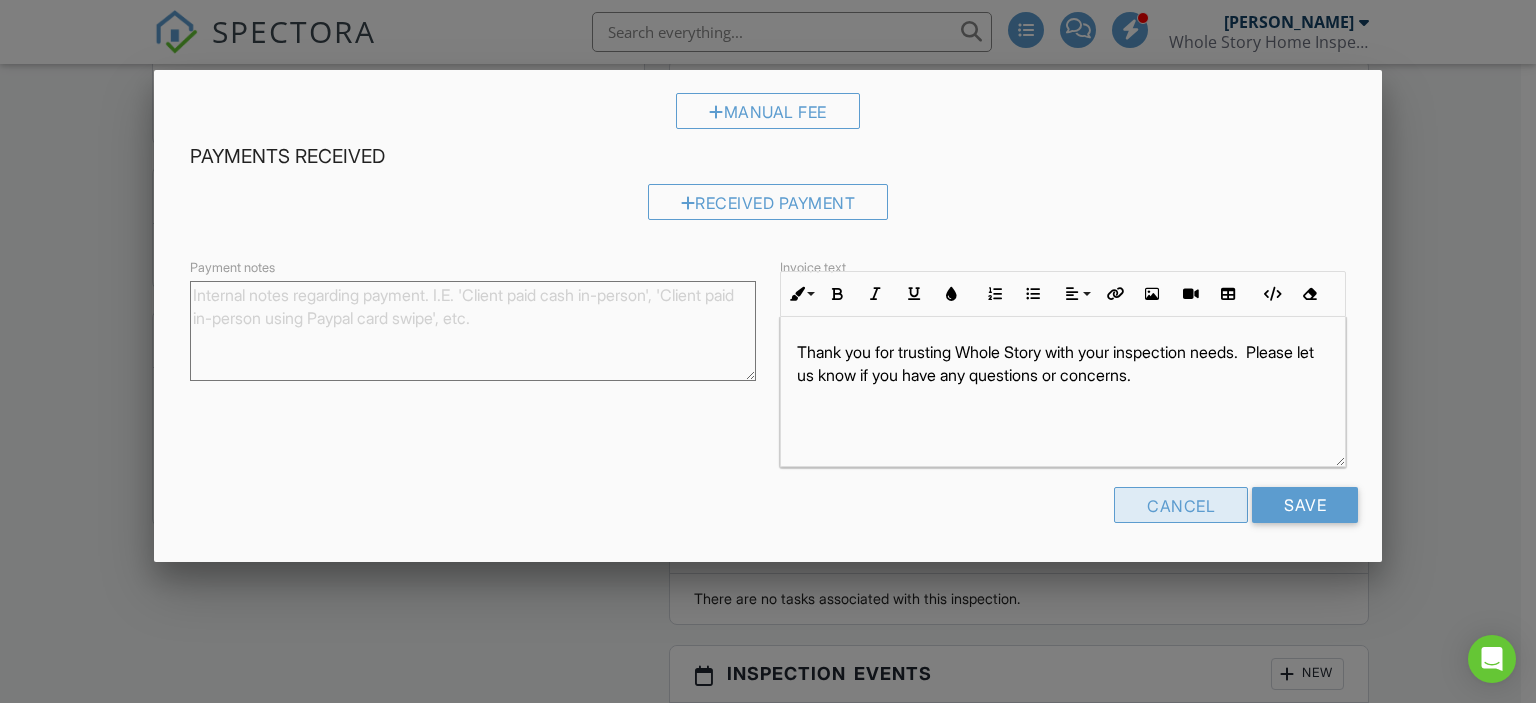click on "Cancel" at bounding box center (1181, 505) 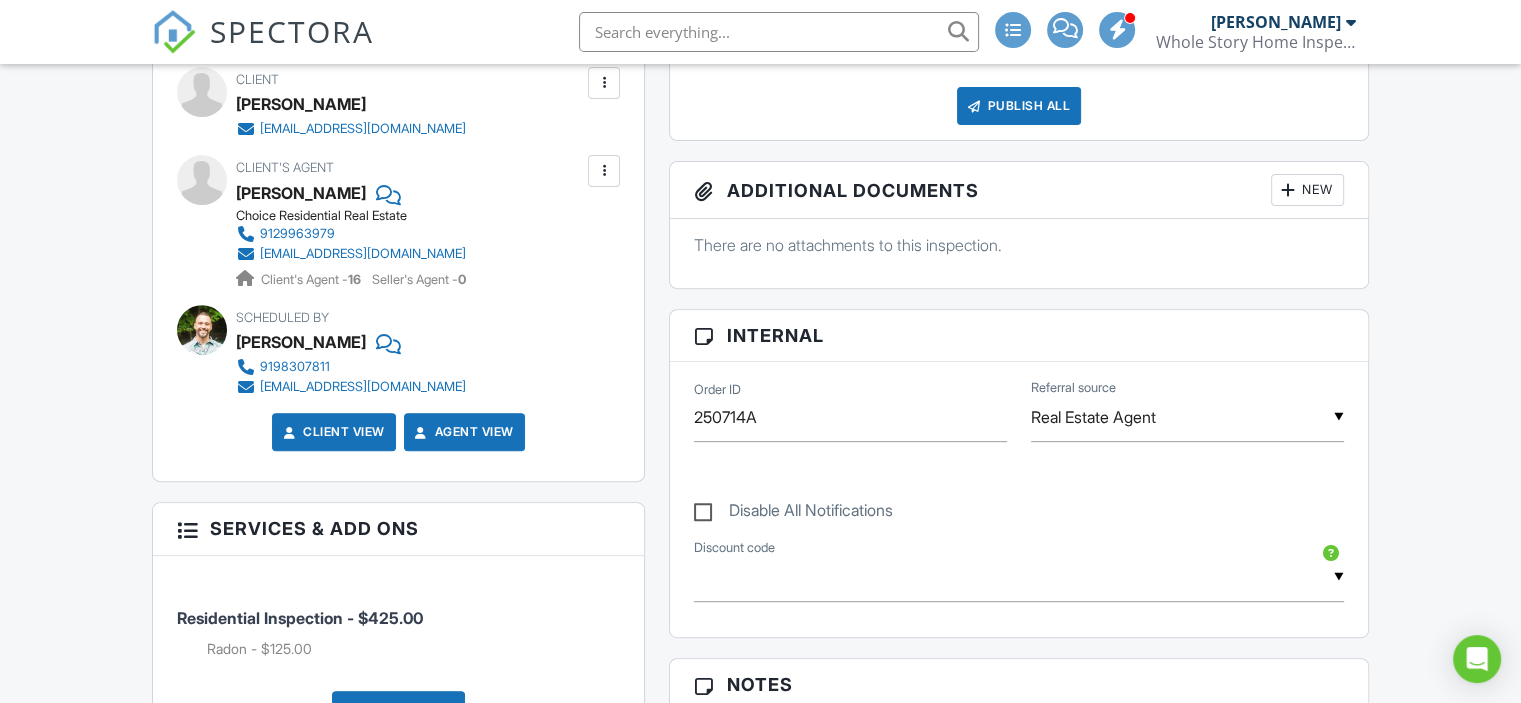 scroll, scrollTop: 700, scrollLeft: 0, axis: vertical 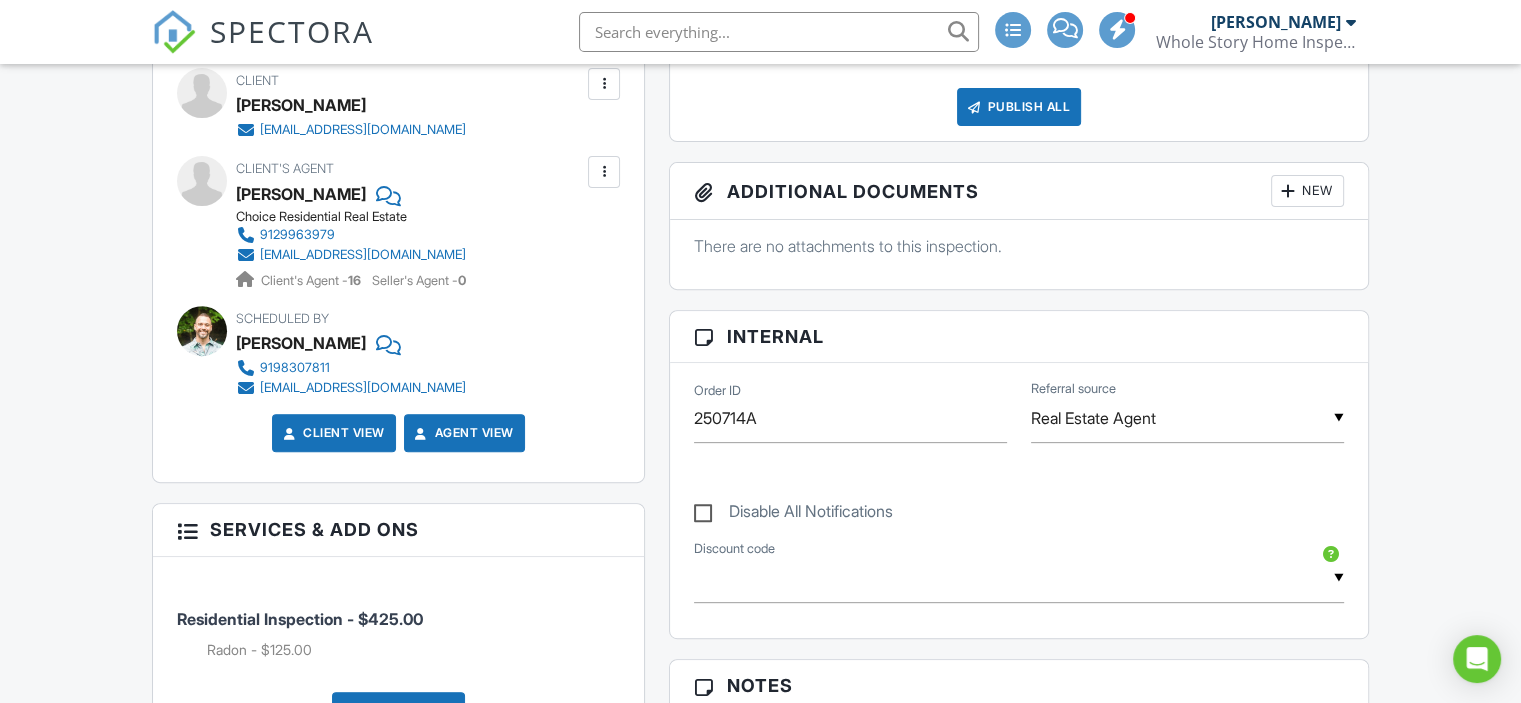 click at bounding box center (1019, 578) 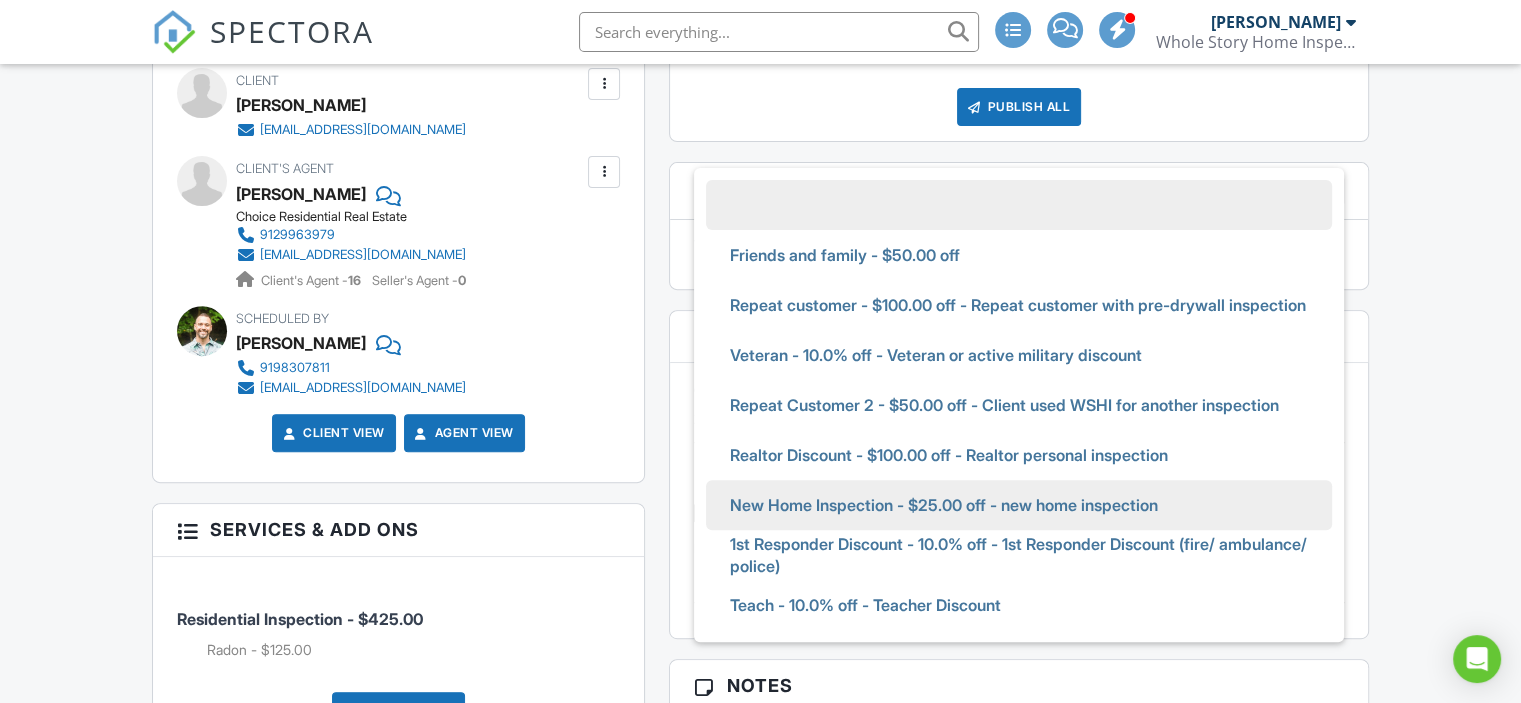 click on "New Home Inspection - $25.00 off - new home inspection" at bounding box center (944, 505) 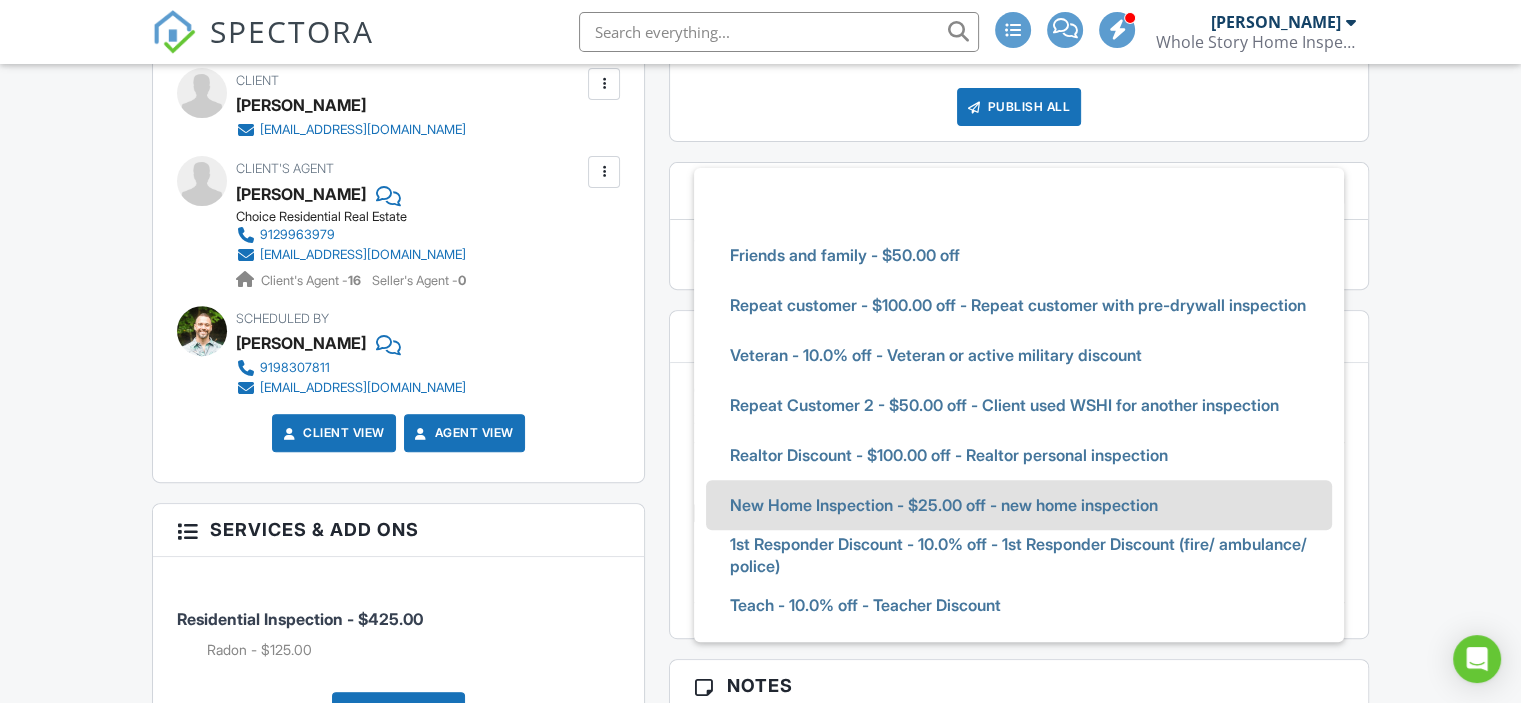 type on "New Home Inspection - $25.00 off - new home inspection" 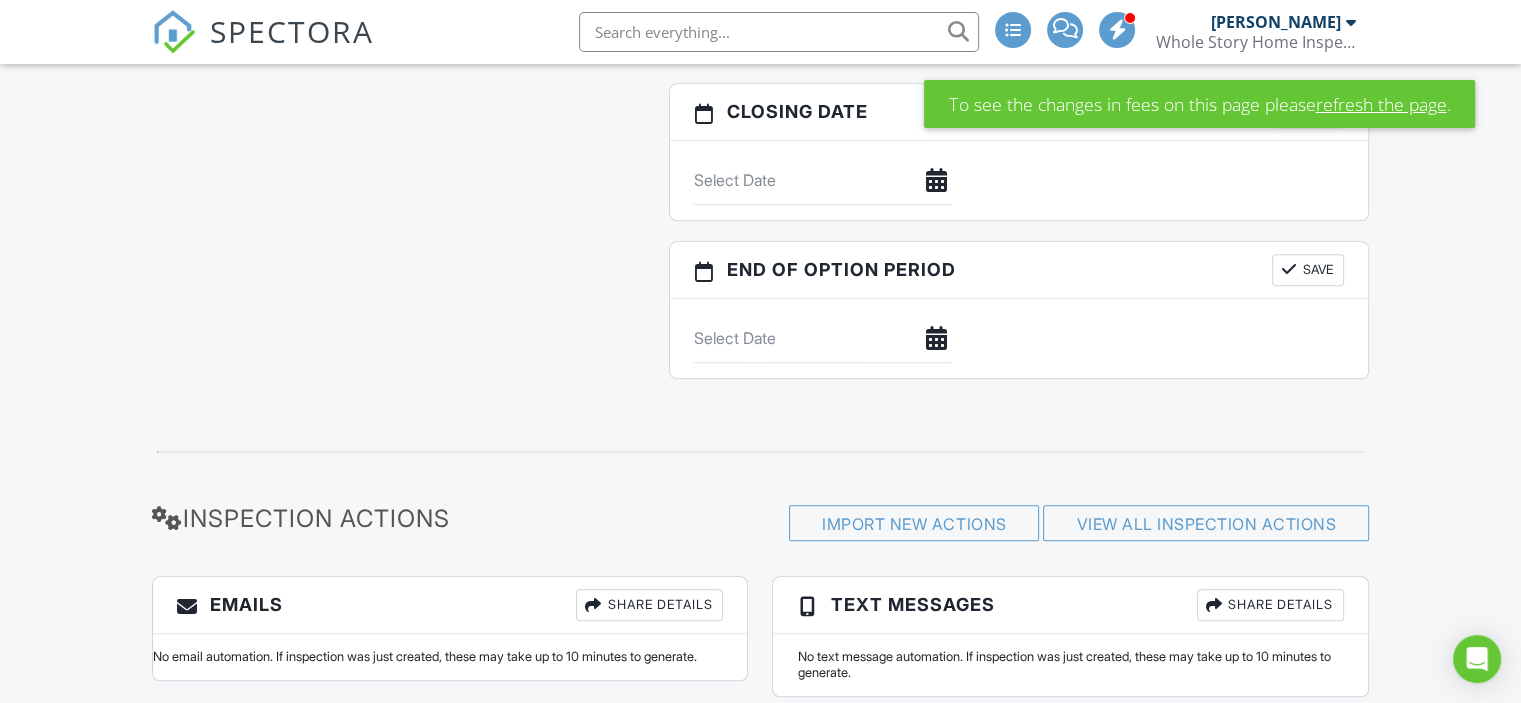 scroll, scrollTop: 2068, scrollLeft: 0, axis: vertical 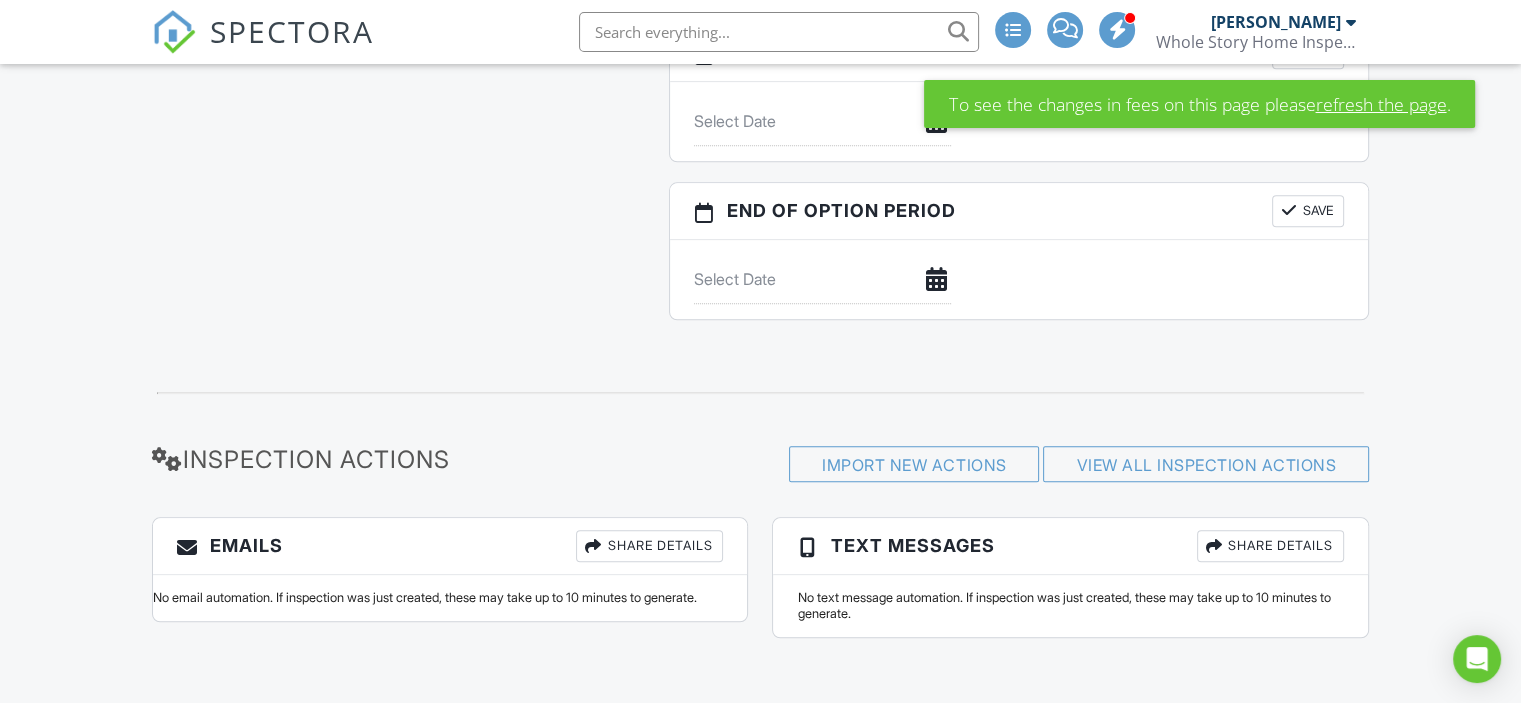 click on "refresh the page" at bounding box center (1380, 104) 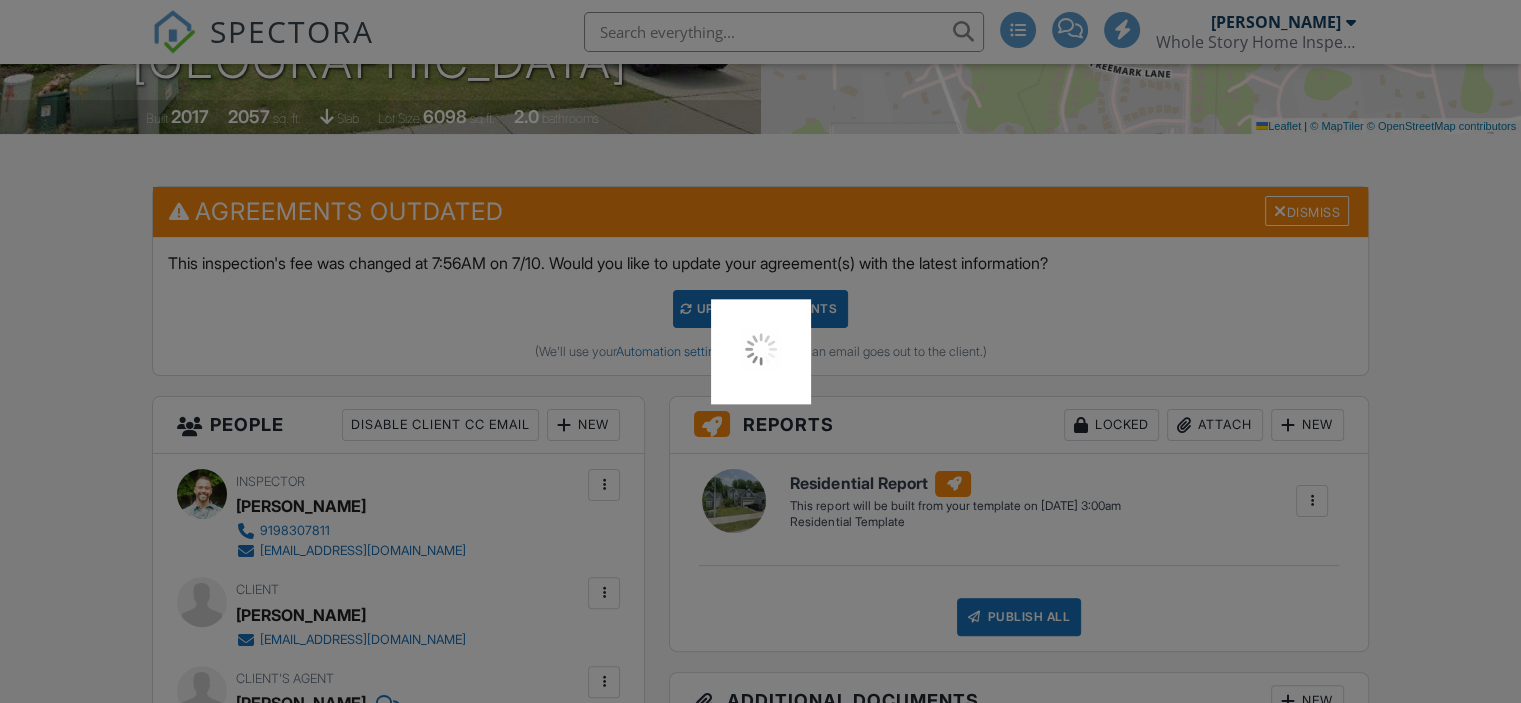 scroll, scrollTop: 400, scrollLeft: 0, axis: vertical 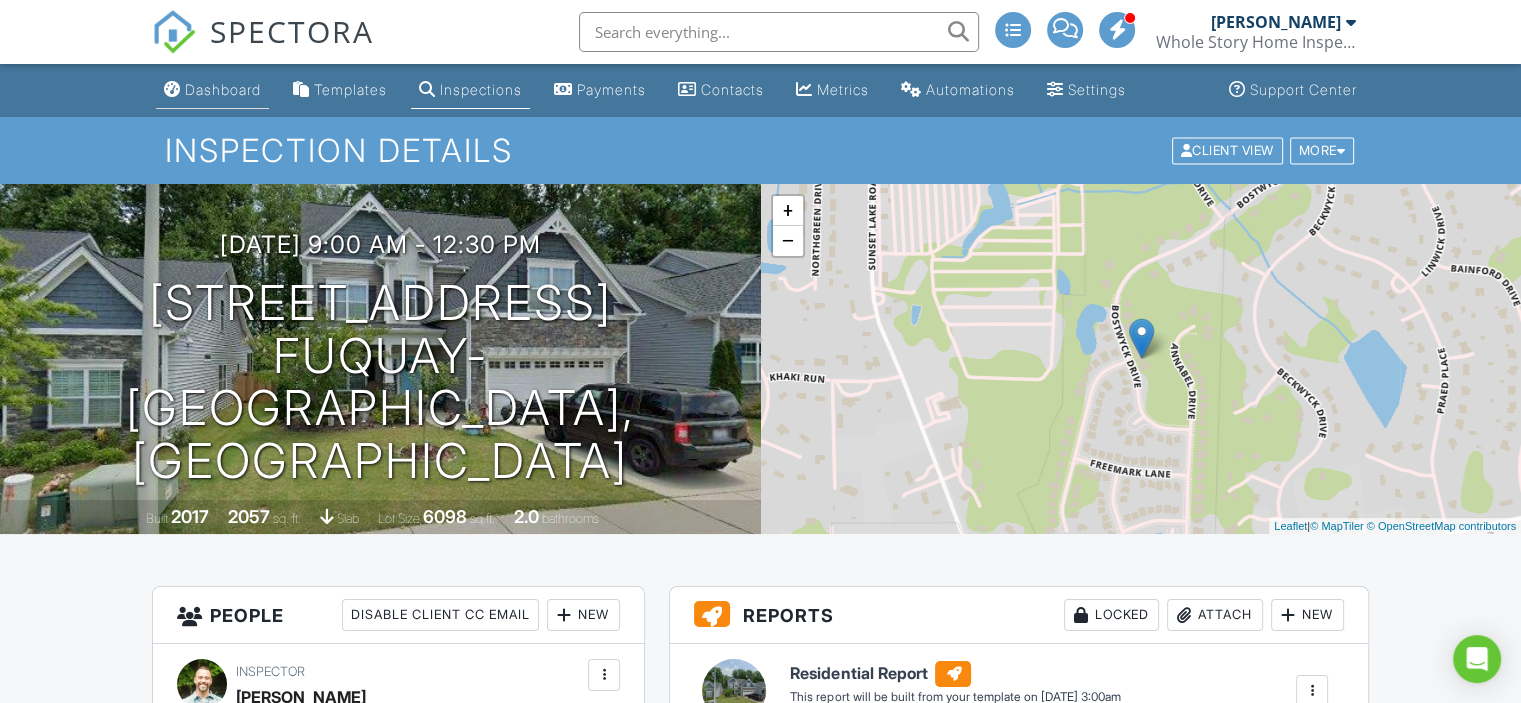 click on "Dashboard" at bounding box center [223, 89] 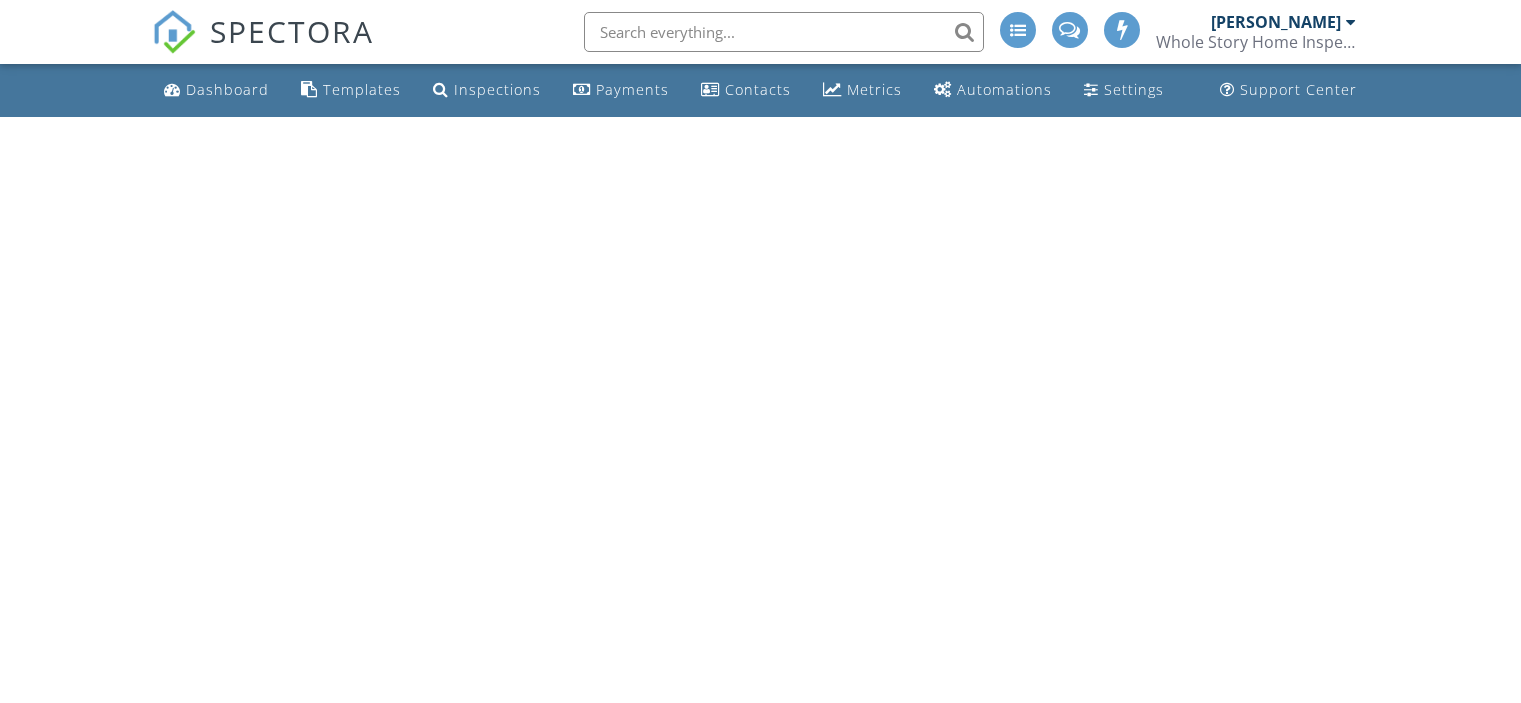 scroll, scrollTop: 0, scrollLeft: 0, axis: both 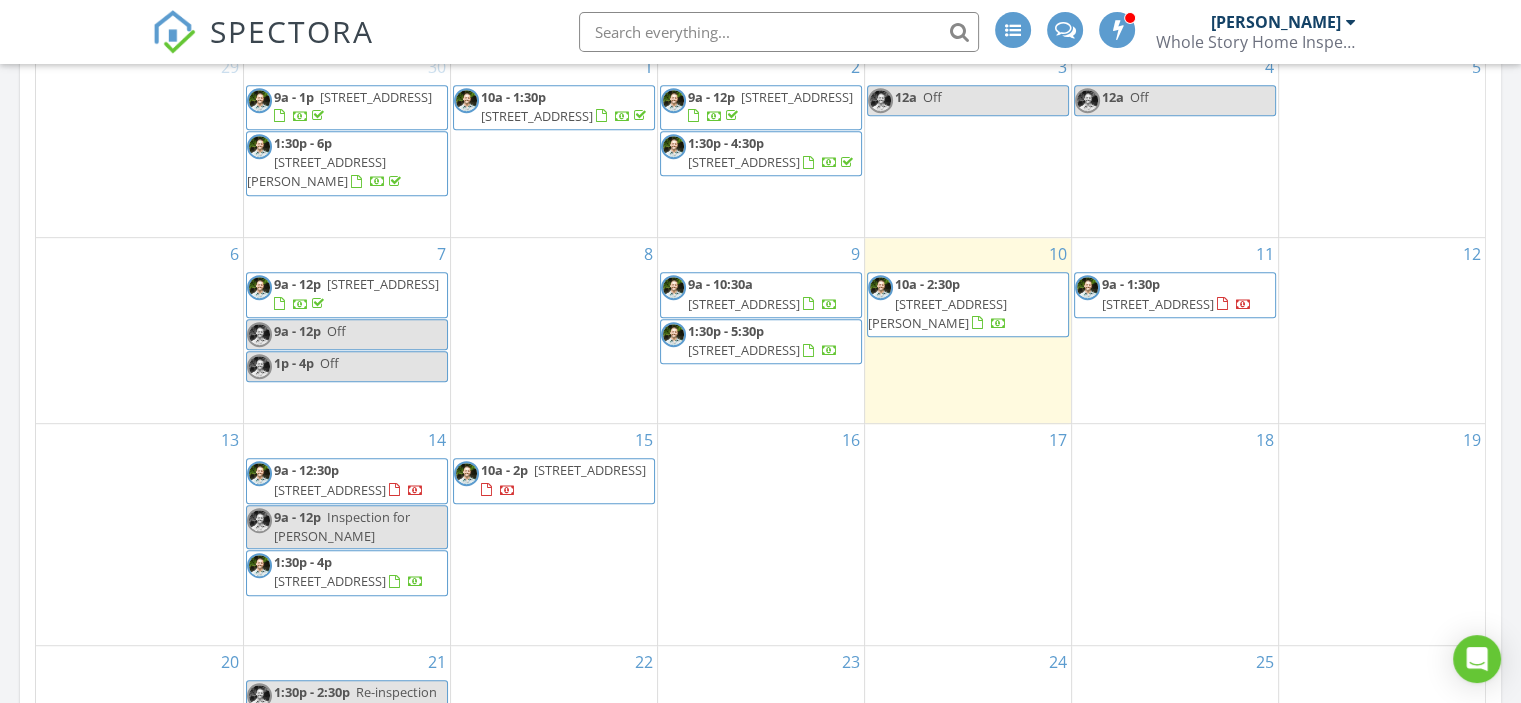click on "Inspection for [PERSON_NAME]" at bounding box center (342, 526) 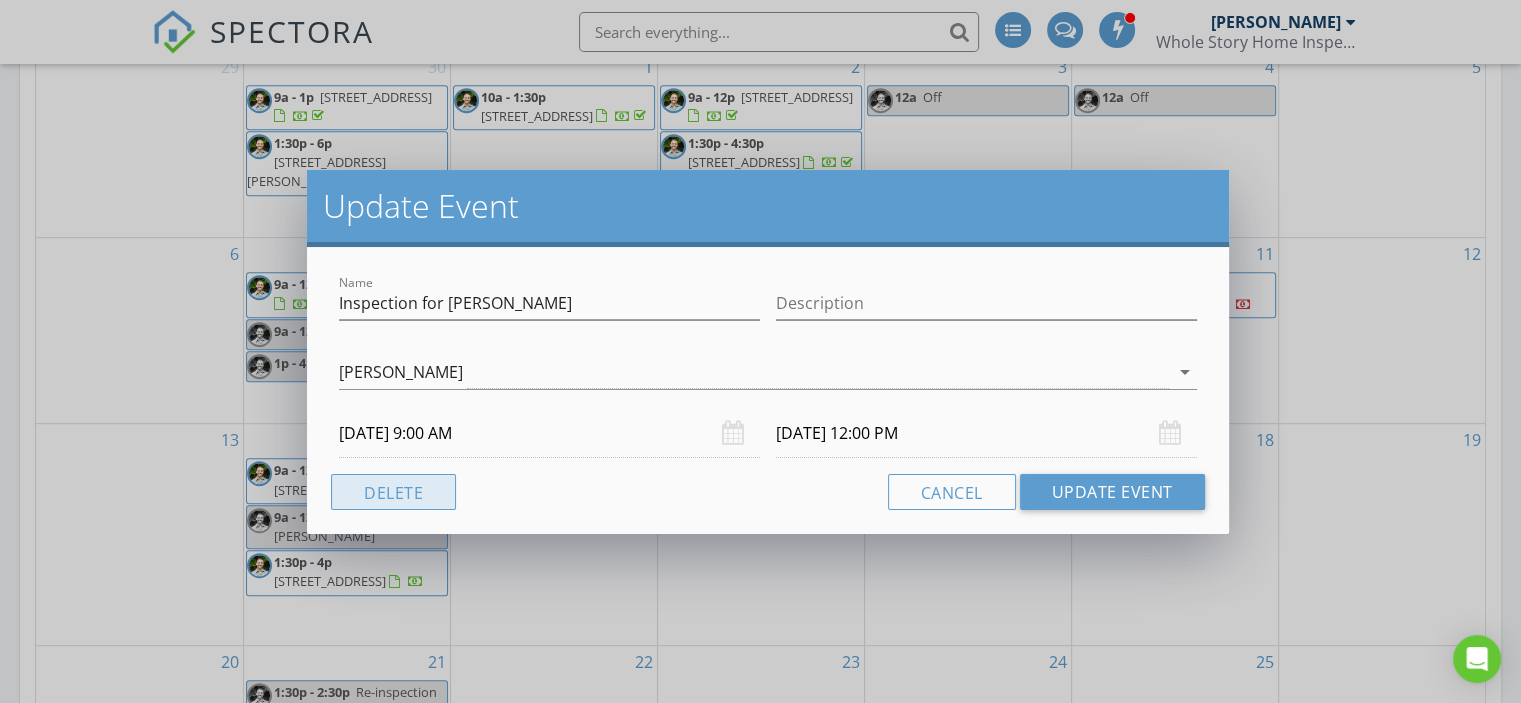 click on "Delete" at bounding box center [393, 492] 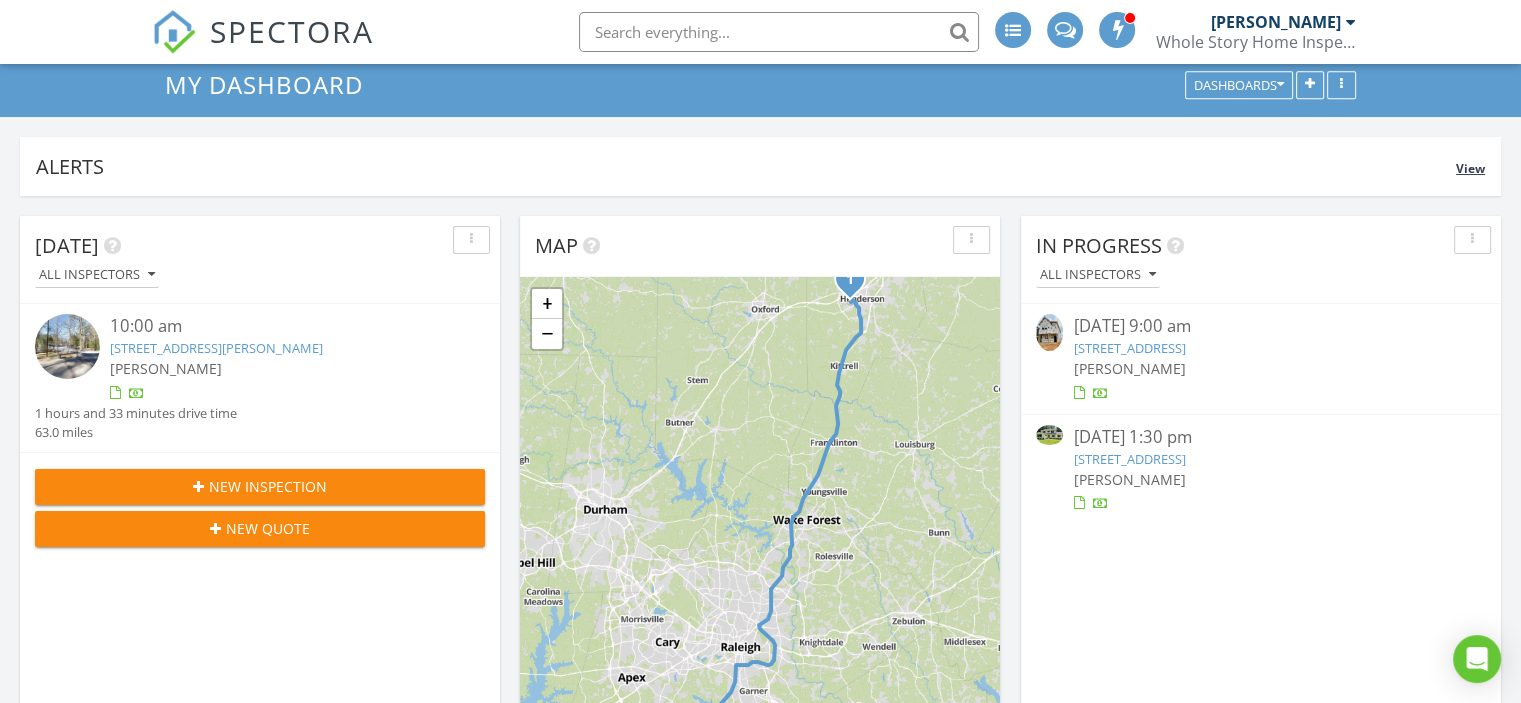 scroll, scrollTop: 0, scrollLeft: 0, axis: both 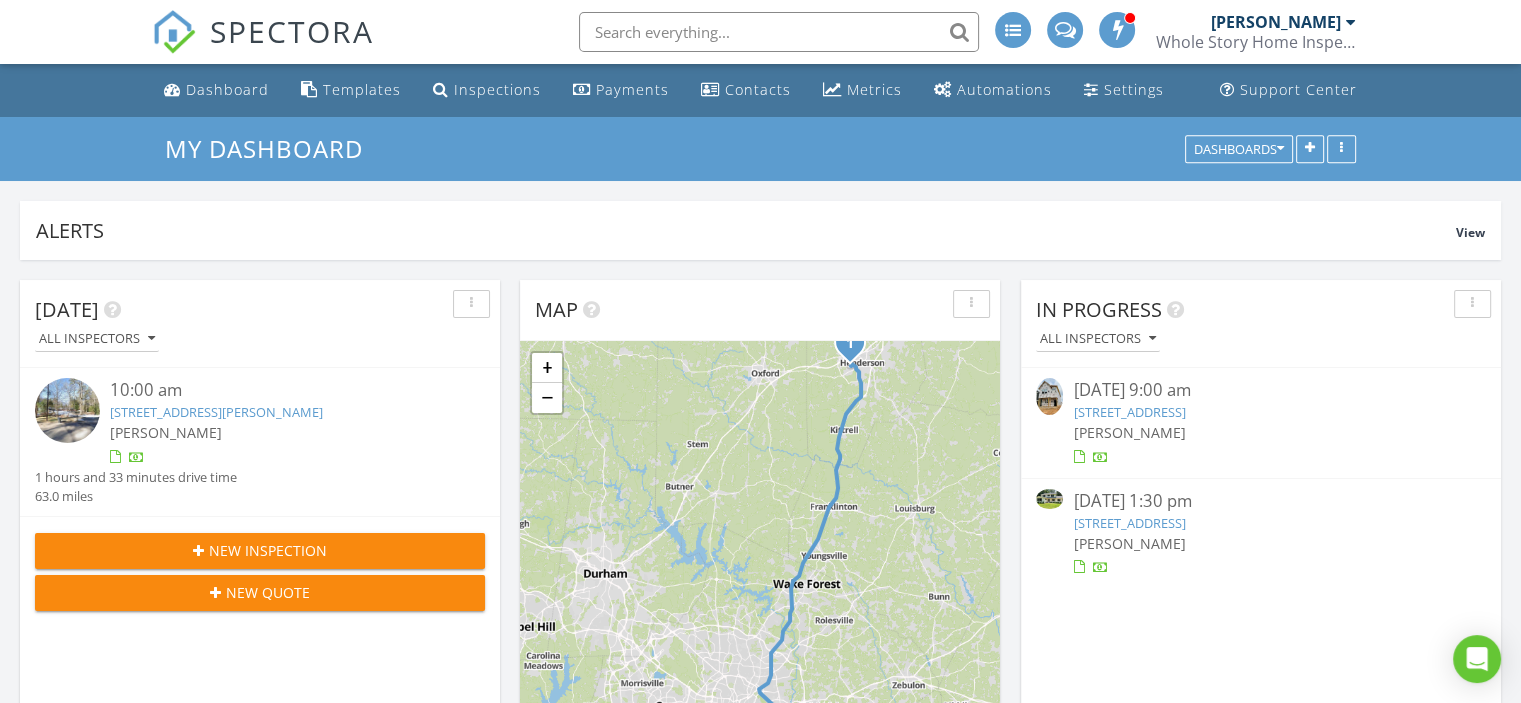click on "340 Cottage Hl Wy, Raleigh, NC 27604" at bounding box center (1129, 412) 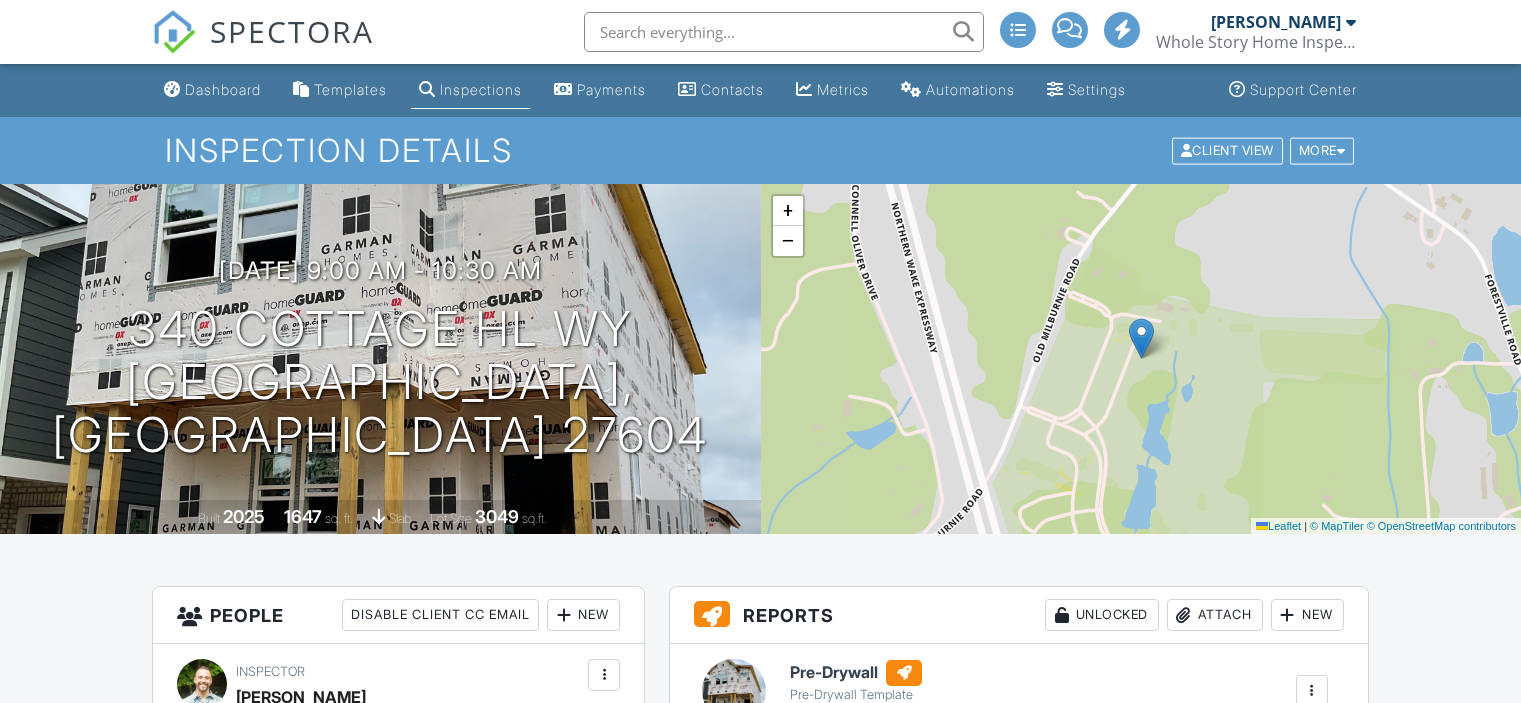 scroll, scrollTop: 0, scrollLeft: 0, axis: both 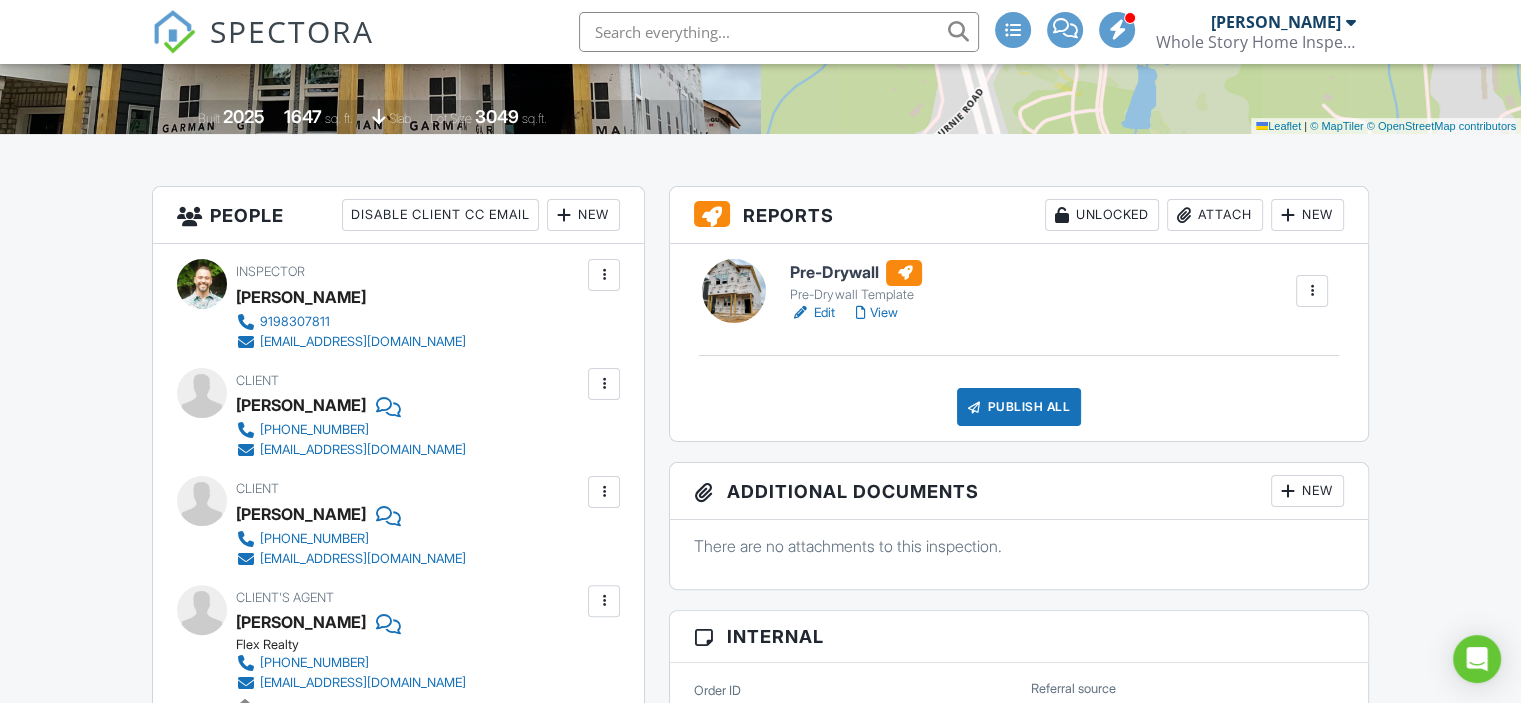 click on "Edit" at bounding box center [812, 313] 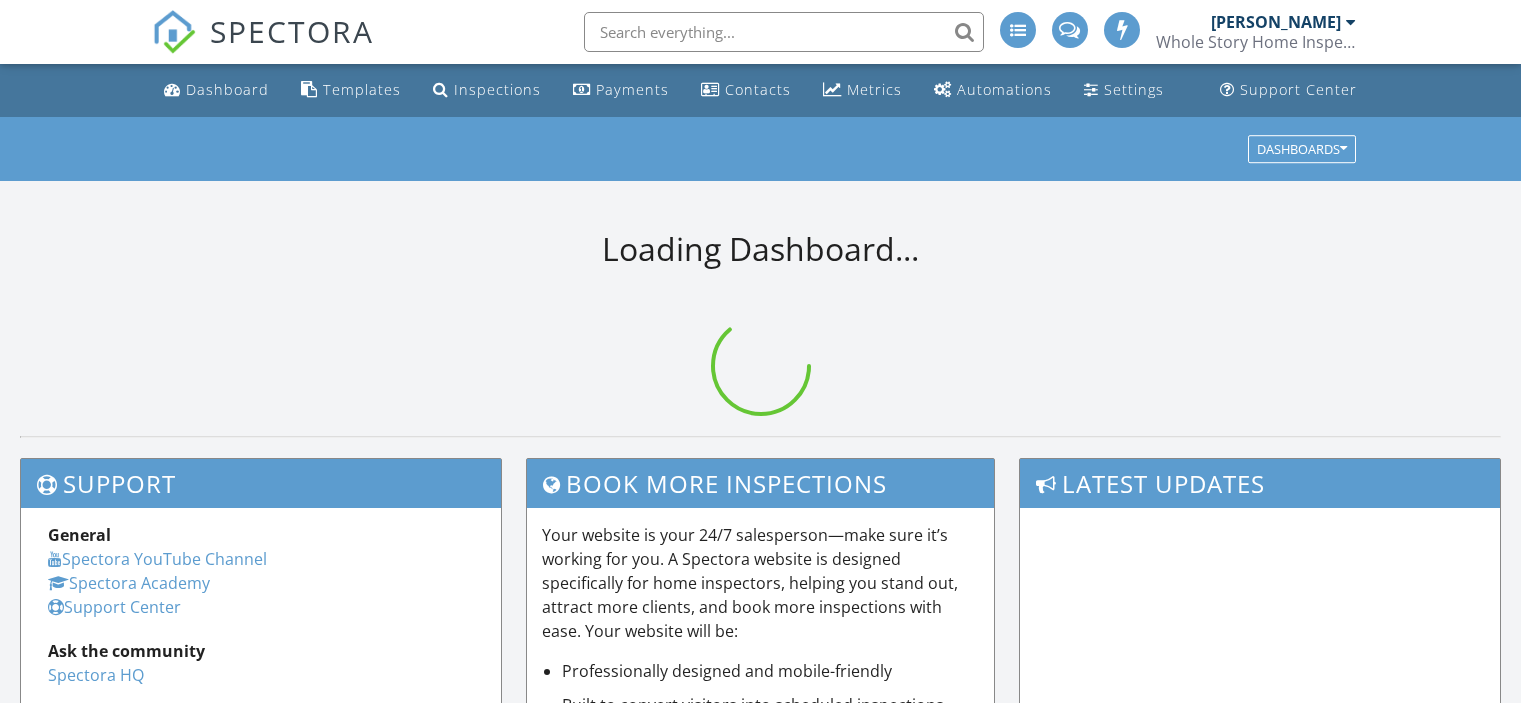 scroll, scrollTop: 0, scrollLeft: 0, axis: both 